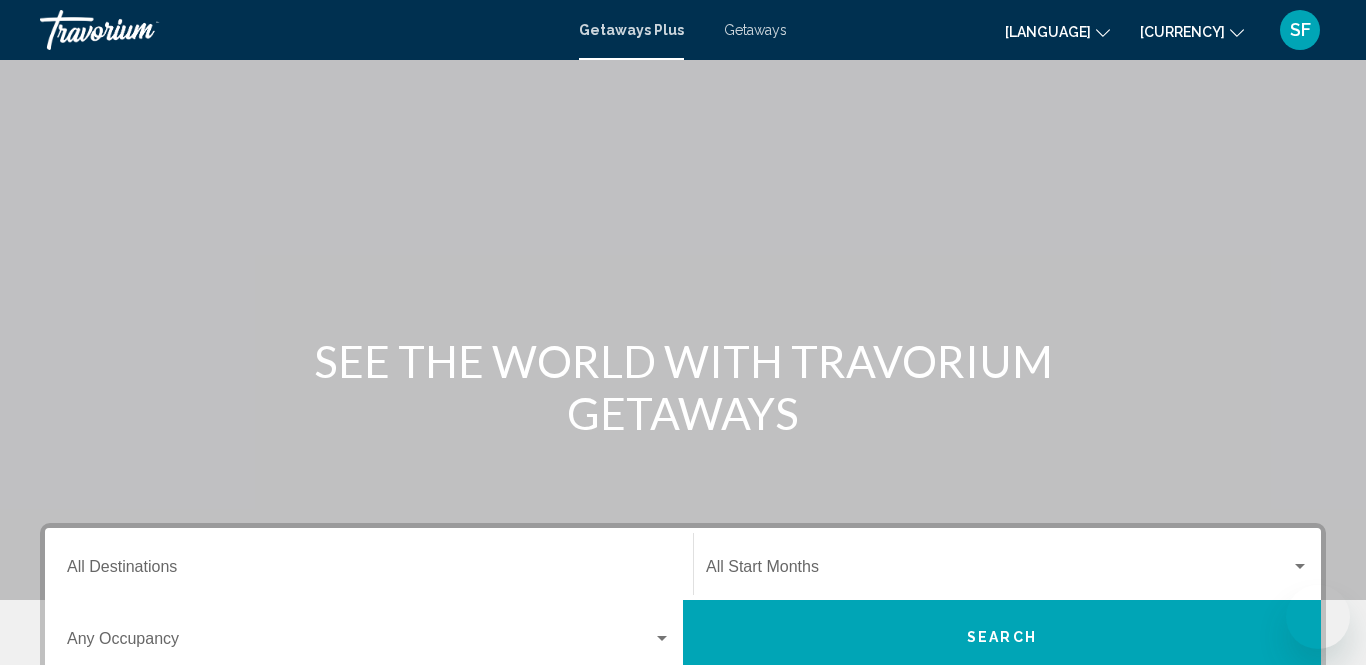 scroll, scrollTop: 457, scrollLeft: 0, axis: vertical 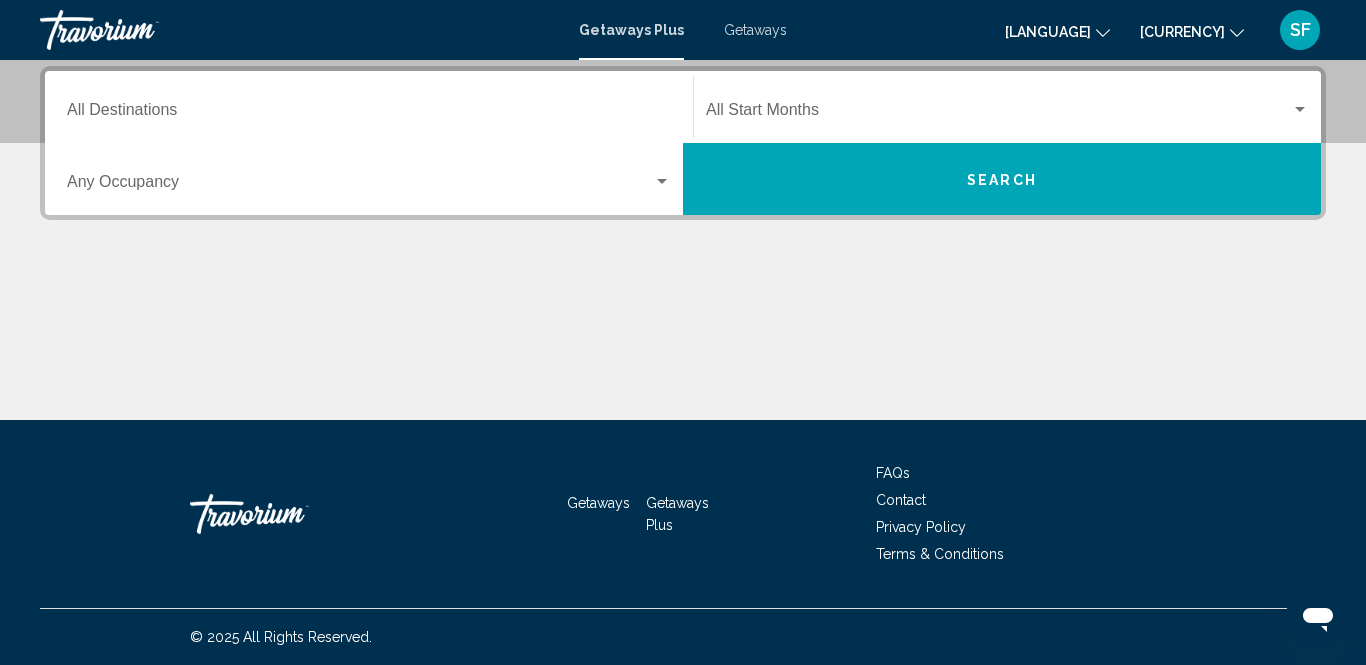 click on "Destination All Destinations" at bounding box center (369, 114) 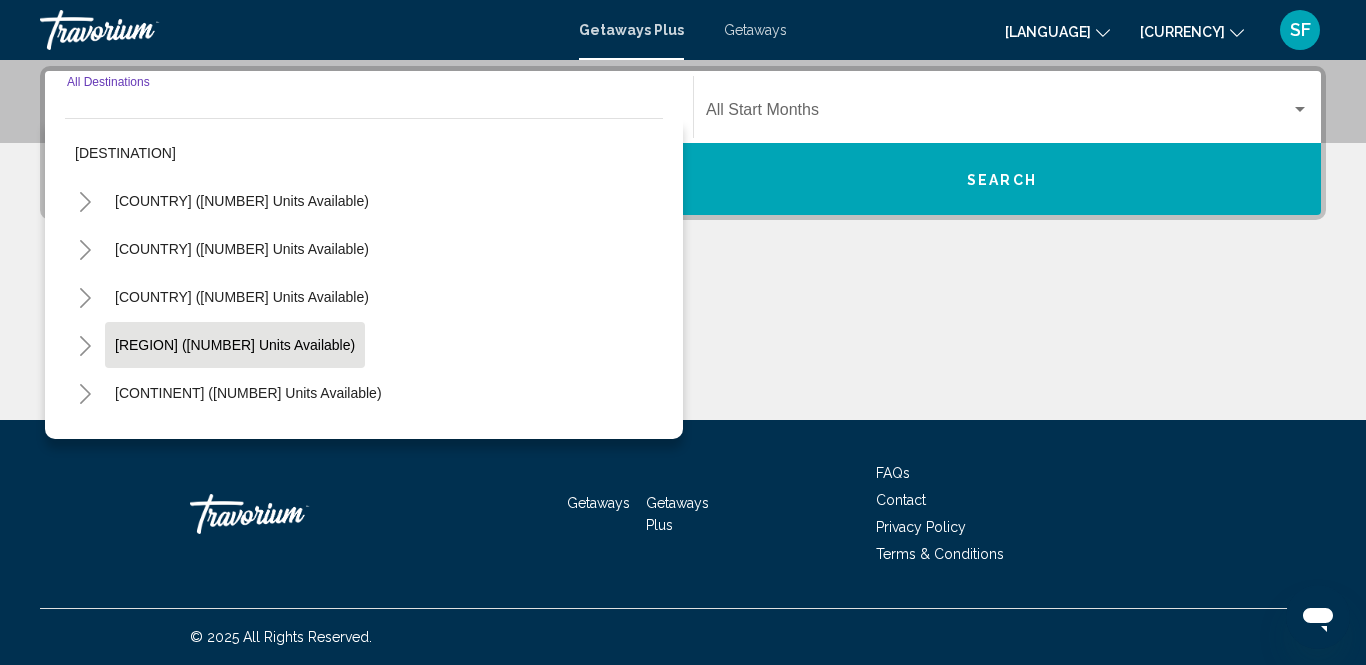 click on "[REGION] ([NUMBER] units available)" at bounding box center (242, 201) 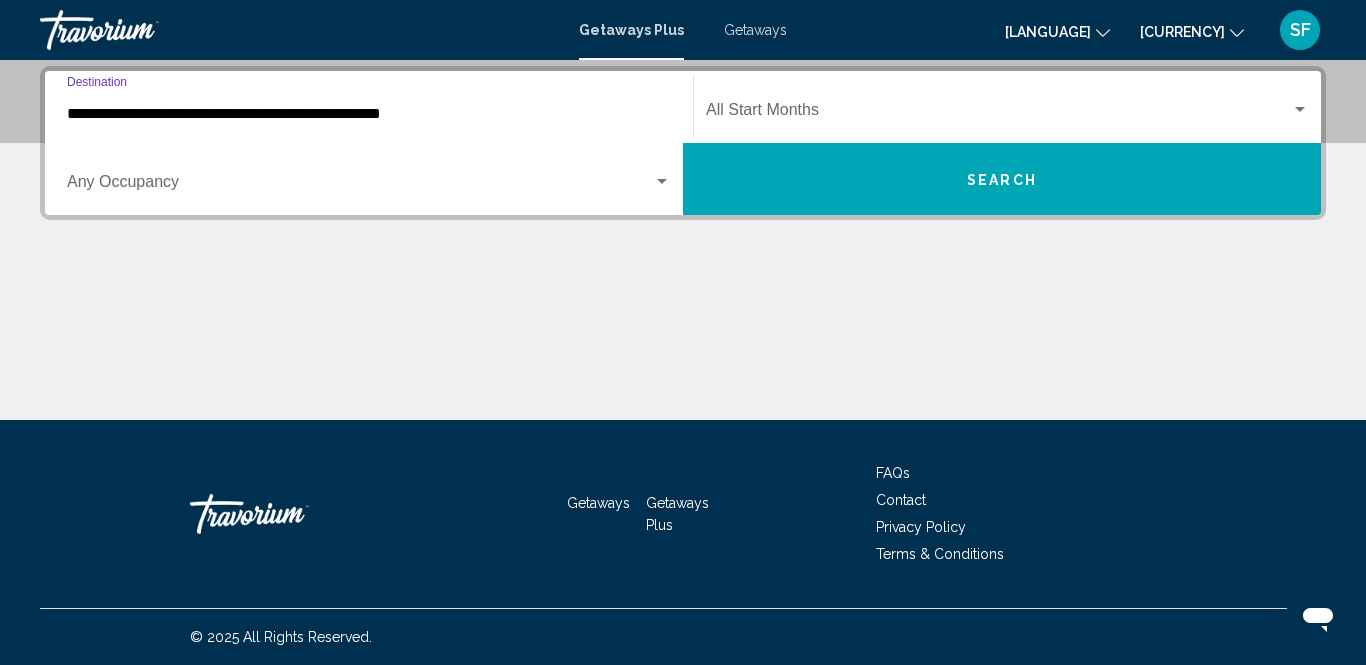 click at bounding box center (998, 114) 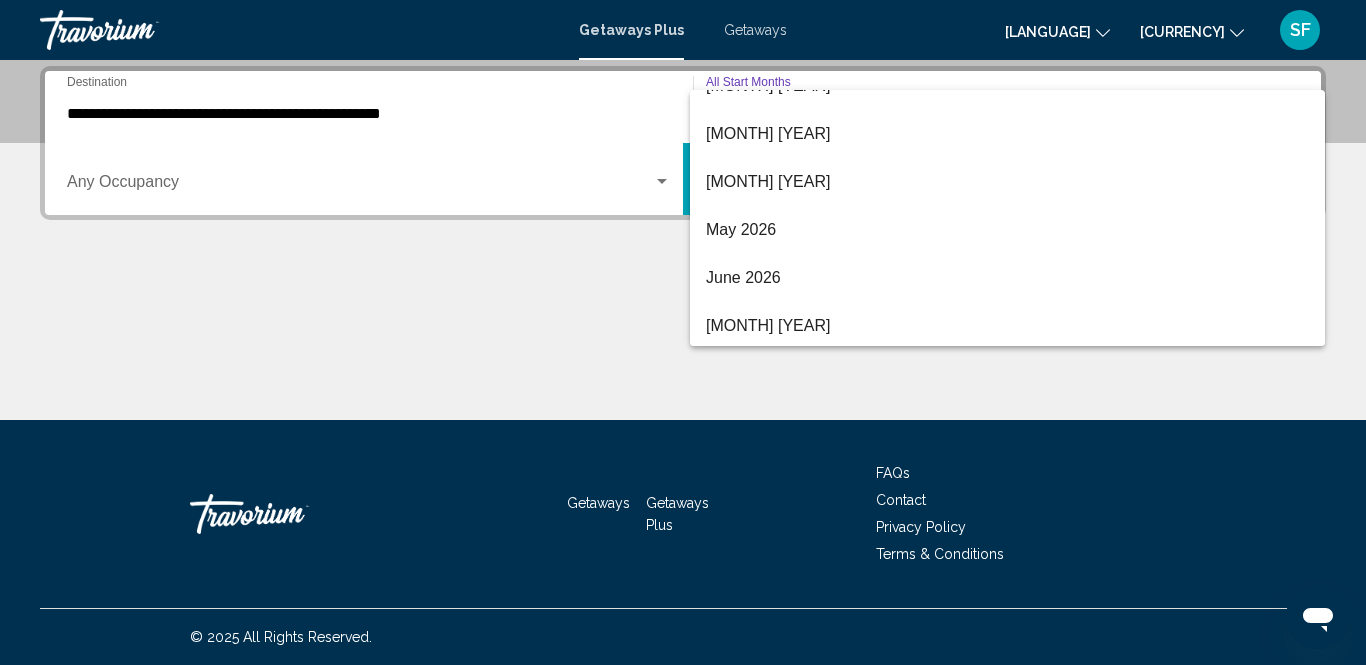 scroll, scrollTop: 416, scrollLeft: 0, axis: vertical 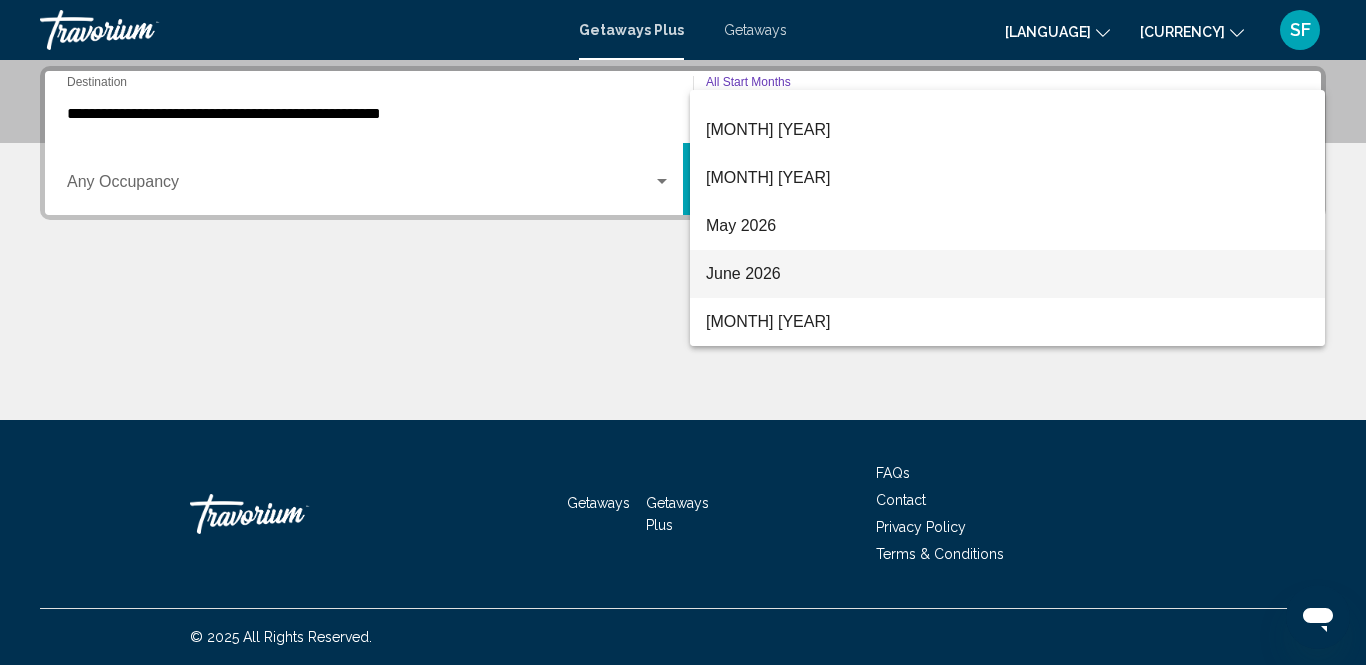 click on "June 2026" at bounding box center (1007, 274) 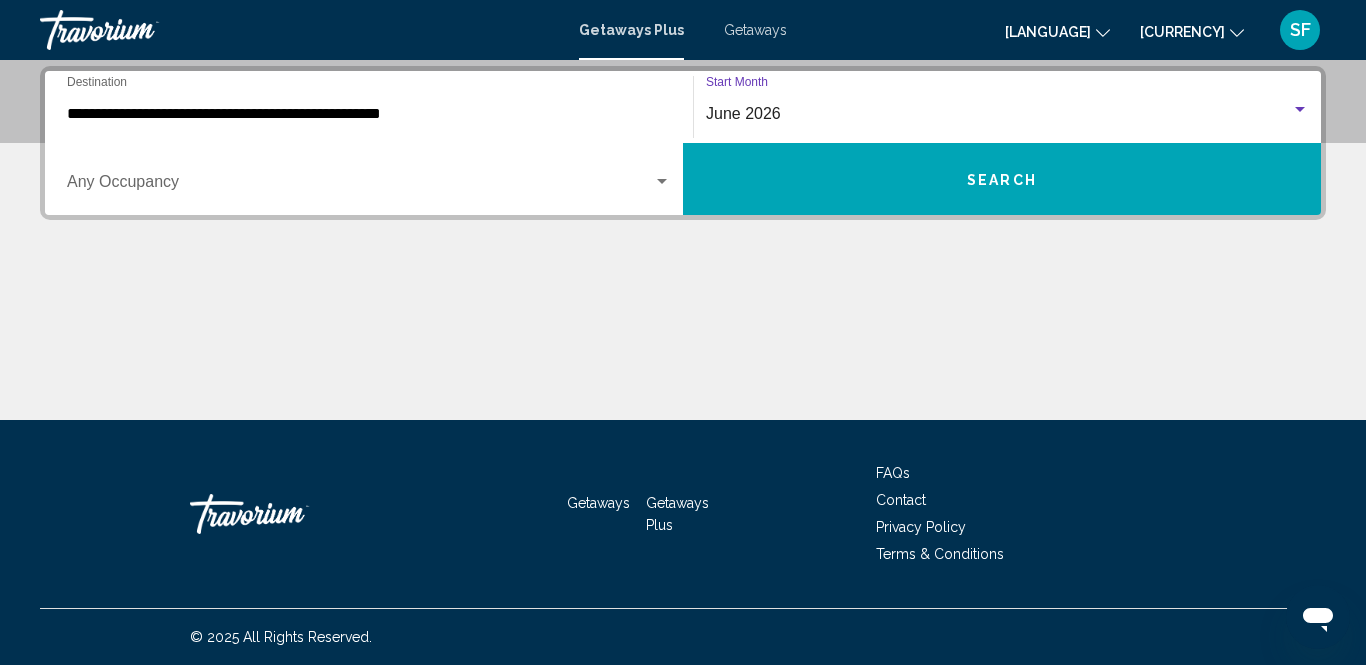 click on "Search" at bounding box center [1002, 178] 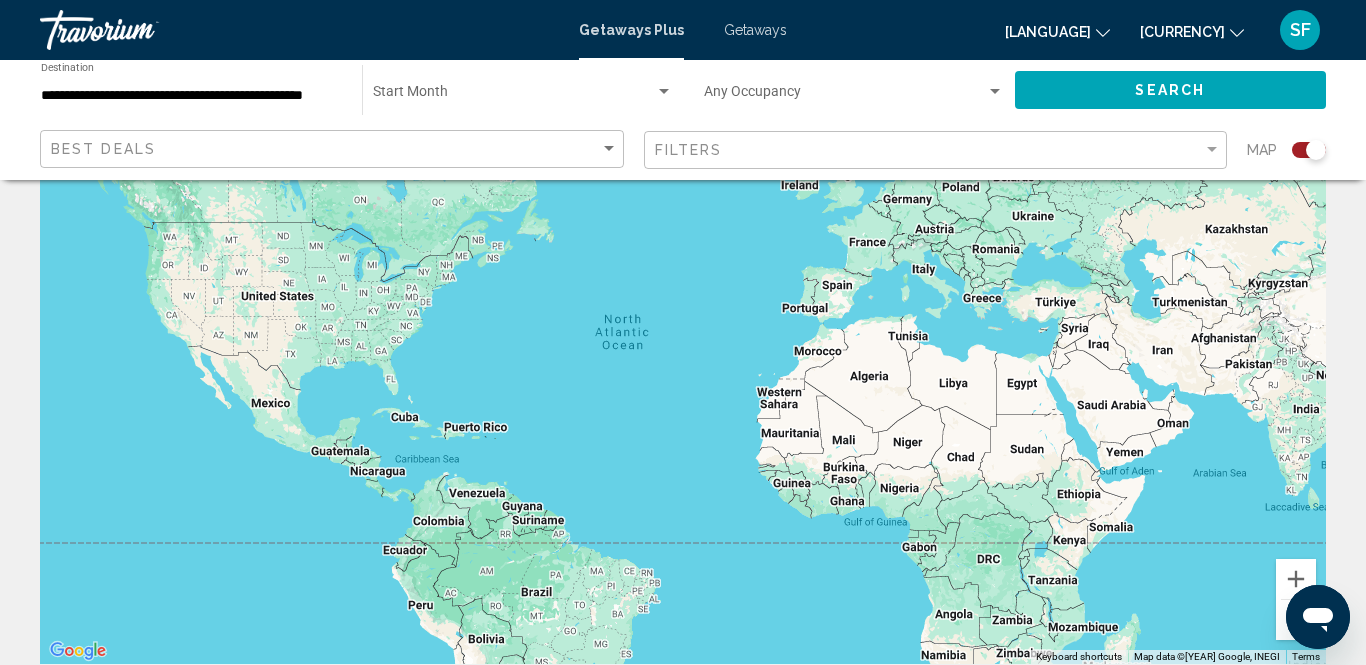 scroll, scrollTop: 0, scrollLeft: 0, axis: both 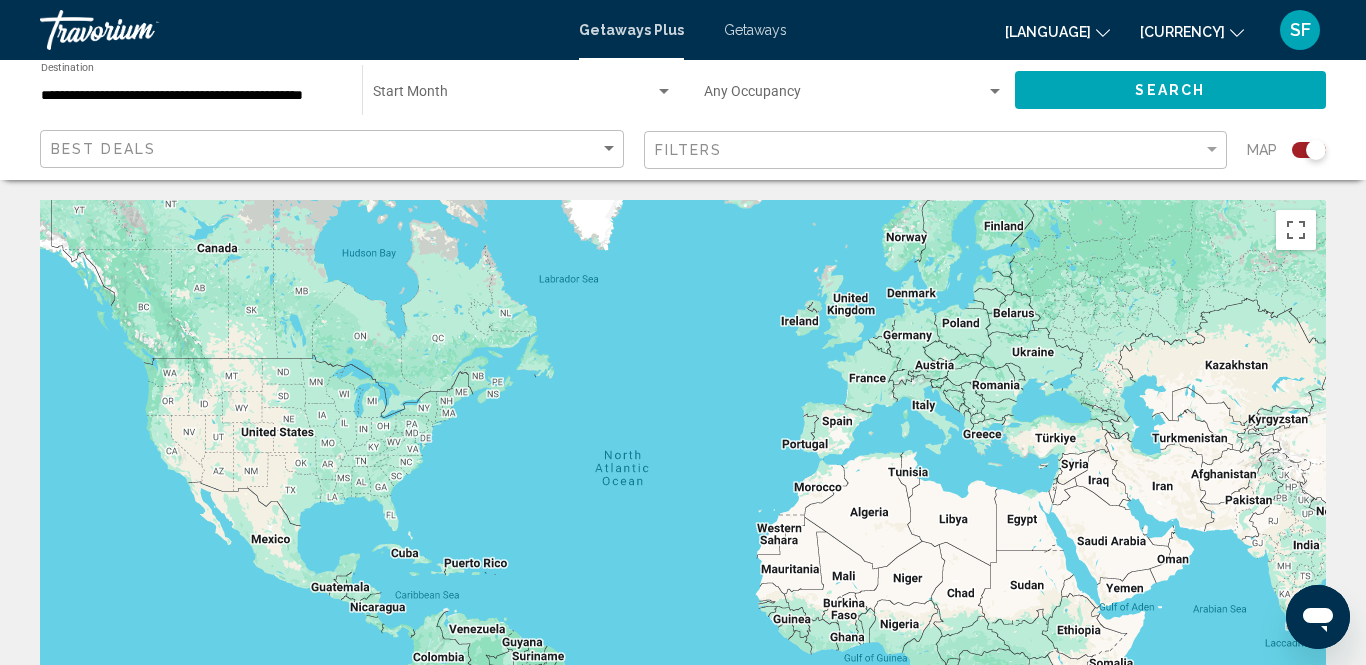 click on "Getaways" at bounding box center [755, 30] 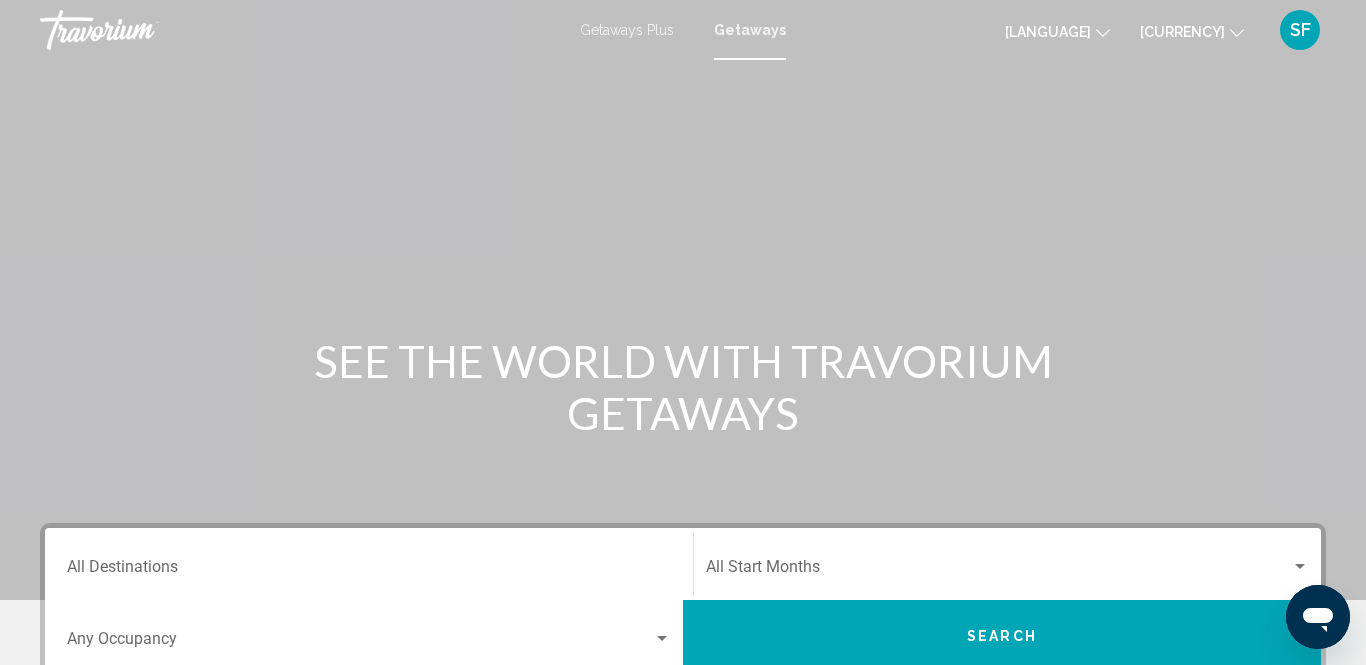 scroll, scrollTop: 366, scrollLeft: 0, axis: vertical 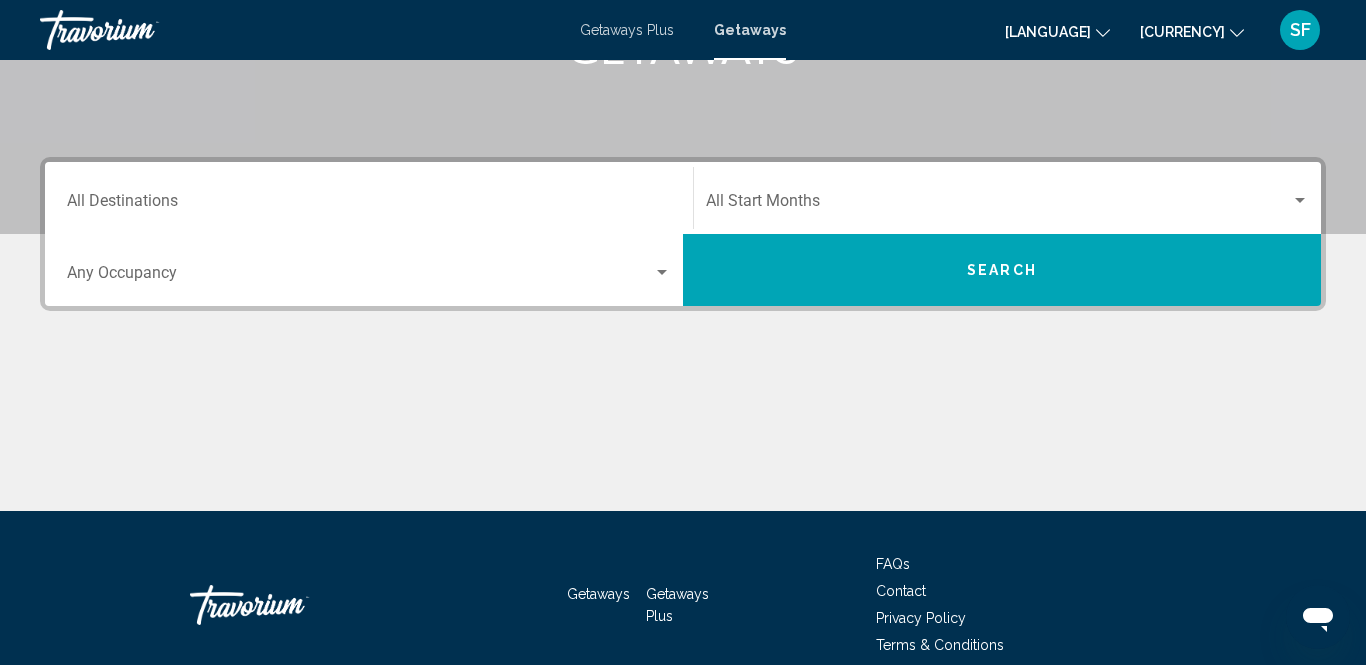 click on "Destination All Destinations" at bounding box center [369, 205] 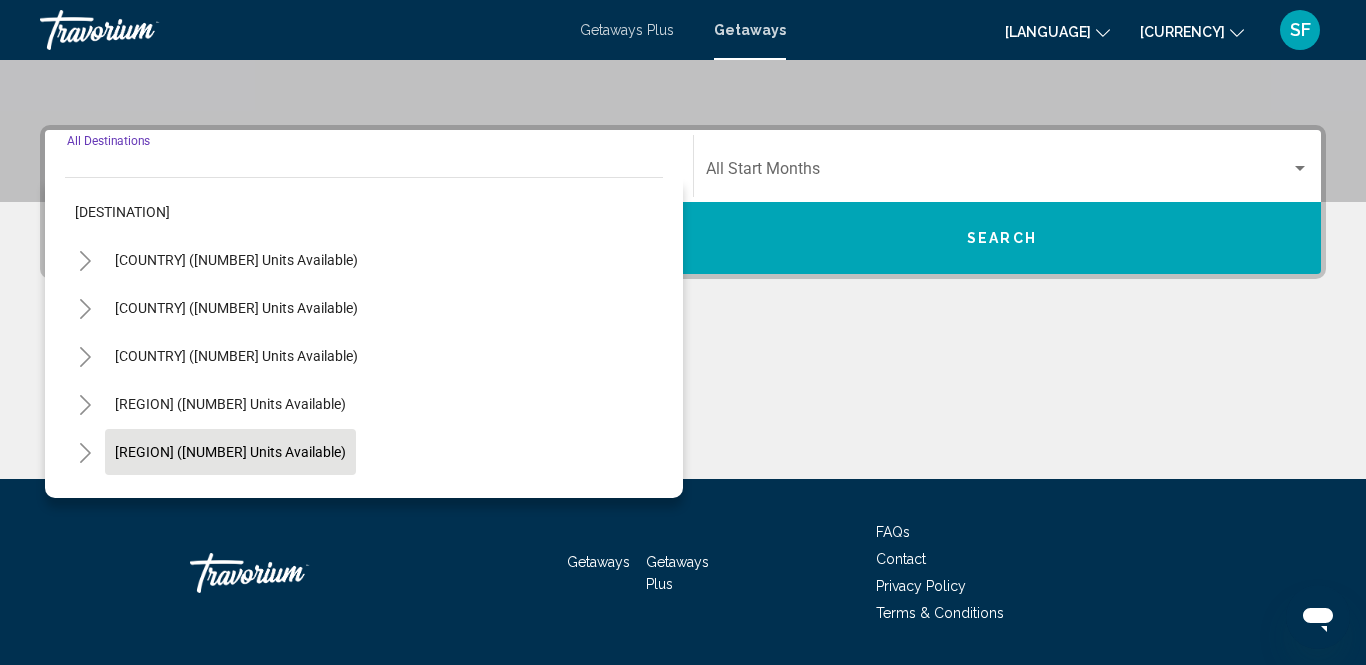 scroll, scrollTop: 457, scrollLeft: 0, axis: vertical 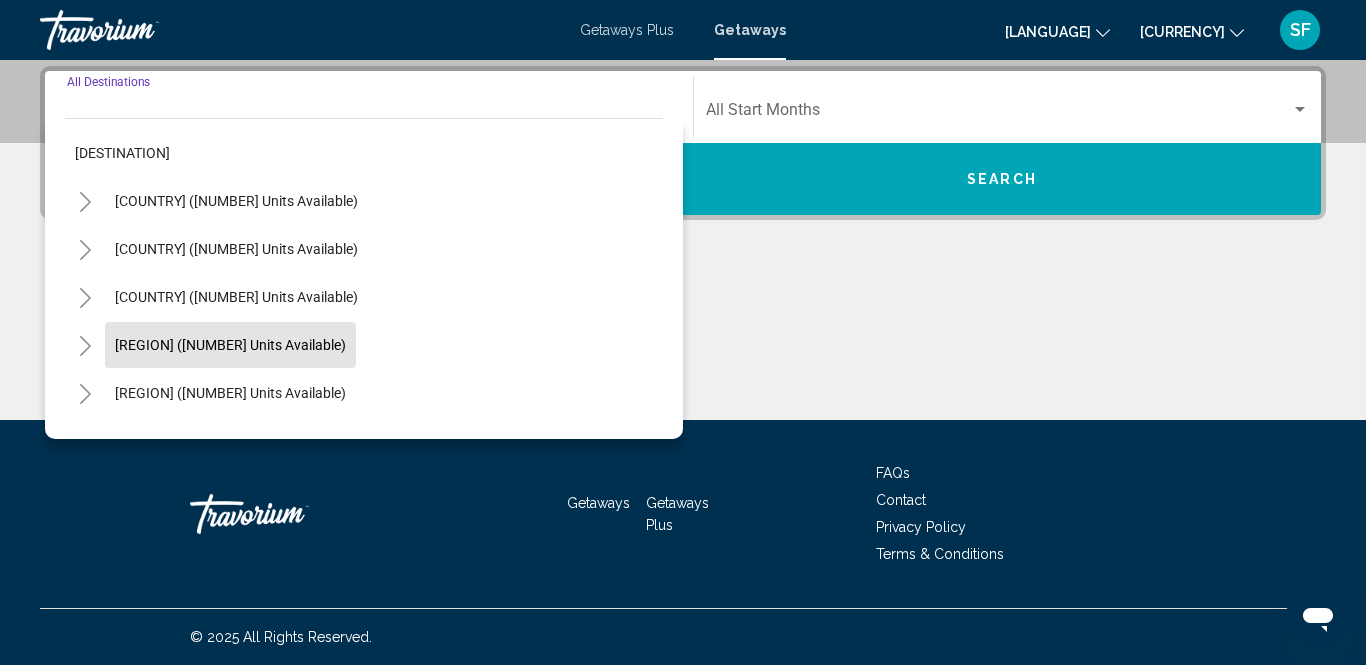click on "Caribbean & Atlantic Islands (48,225 units available)" at bounding box center [236, 201] 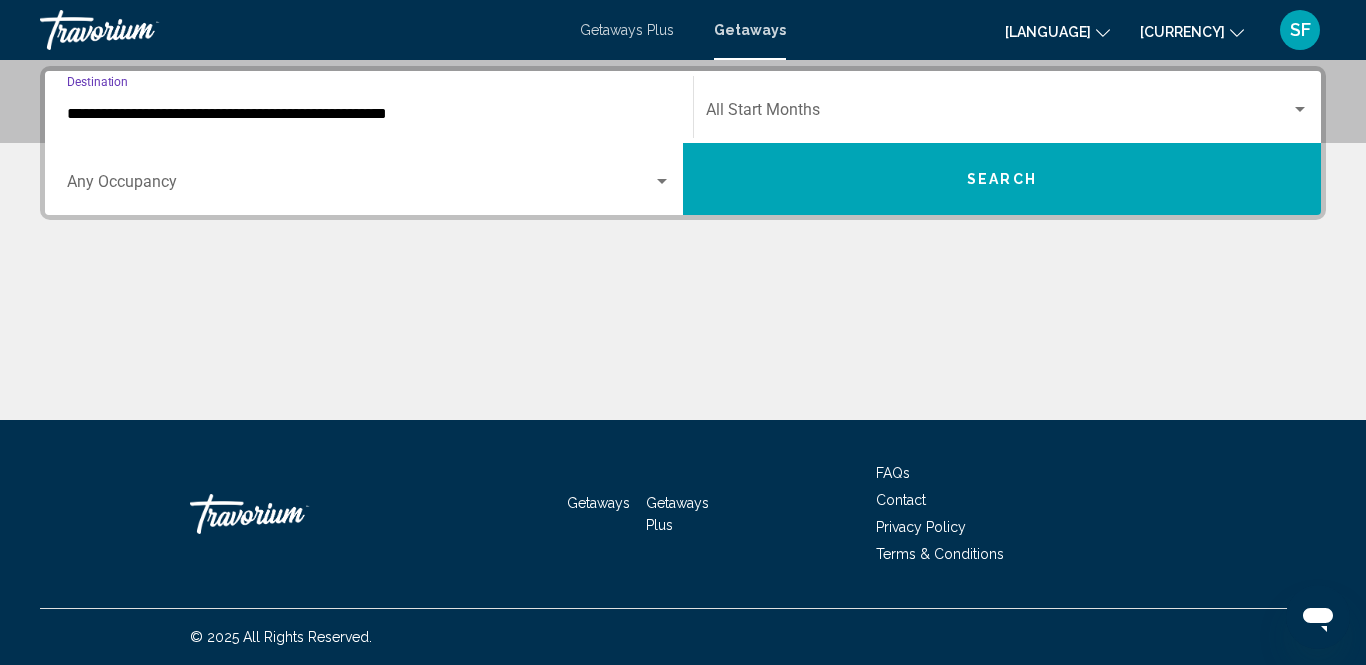 click on "Start Month All Start Months" at bounding box center (1007, 107) 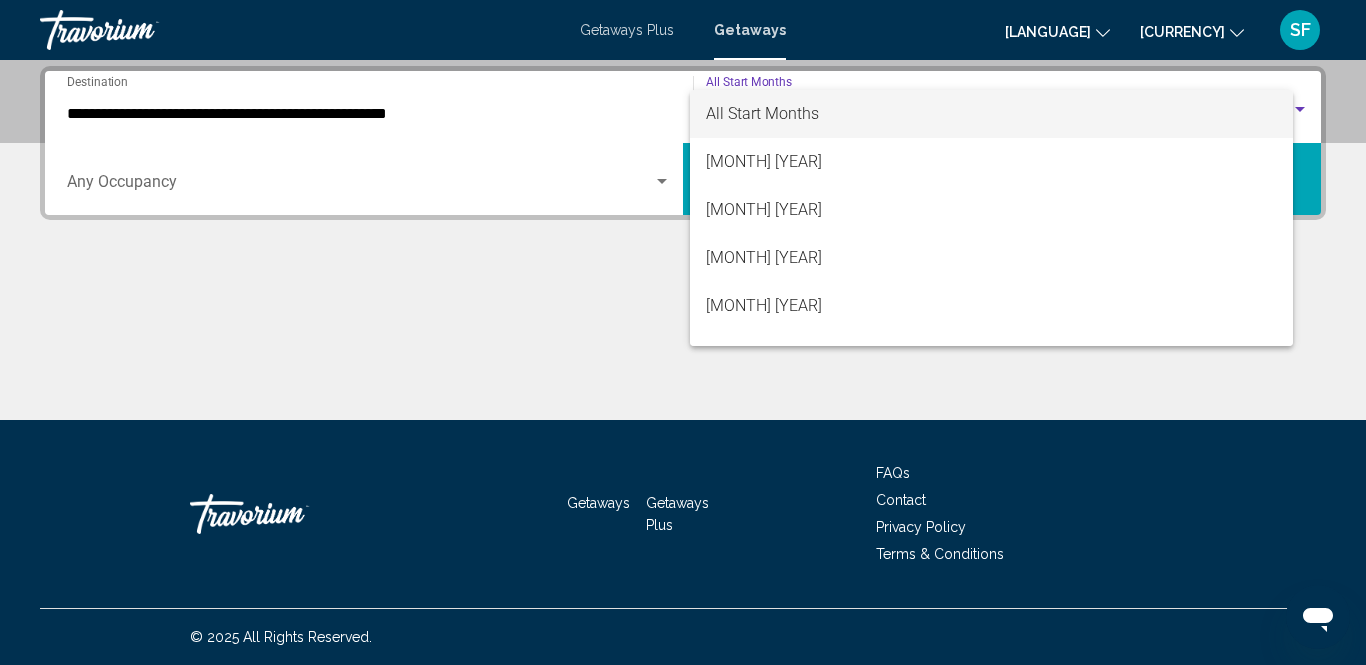 click at bounding box center [1300, 109] 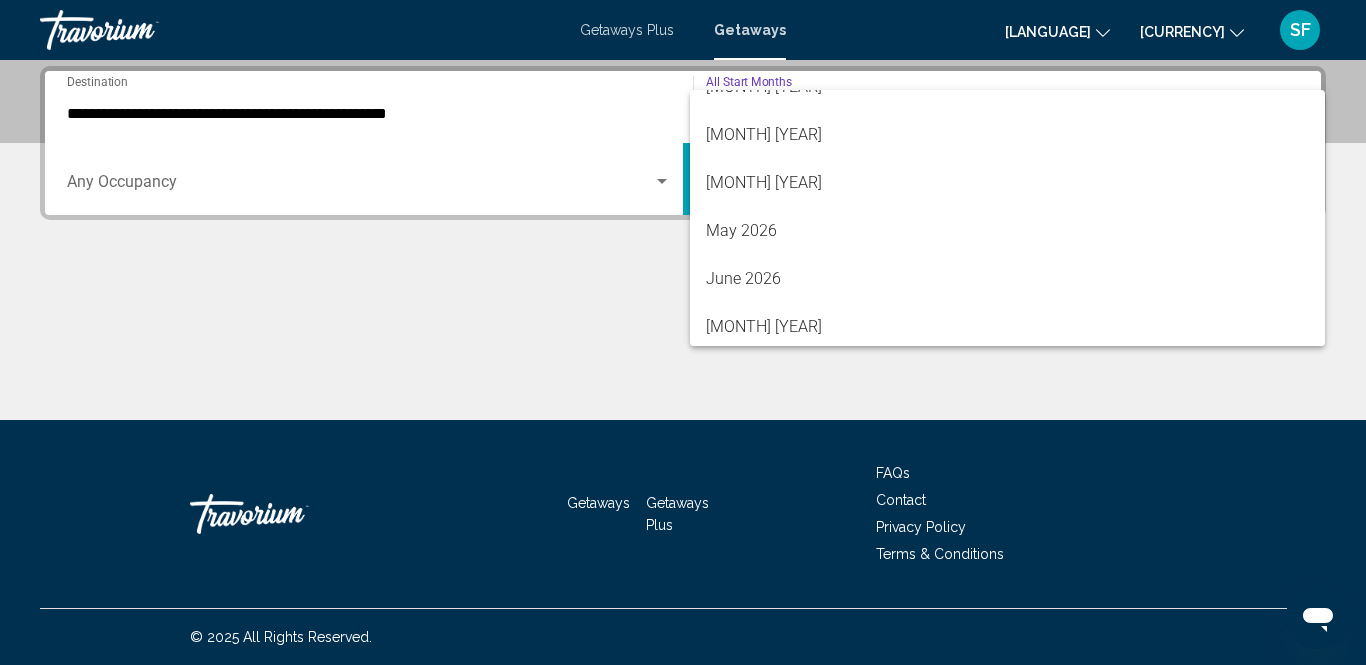 scroll, scrollTop: 416, scrollLeft: 0, axis: vertical 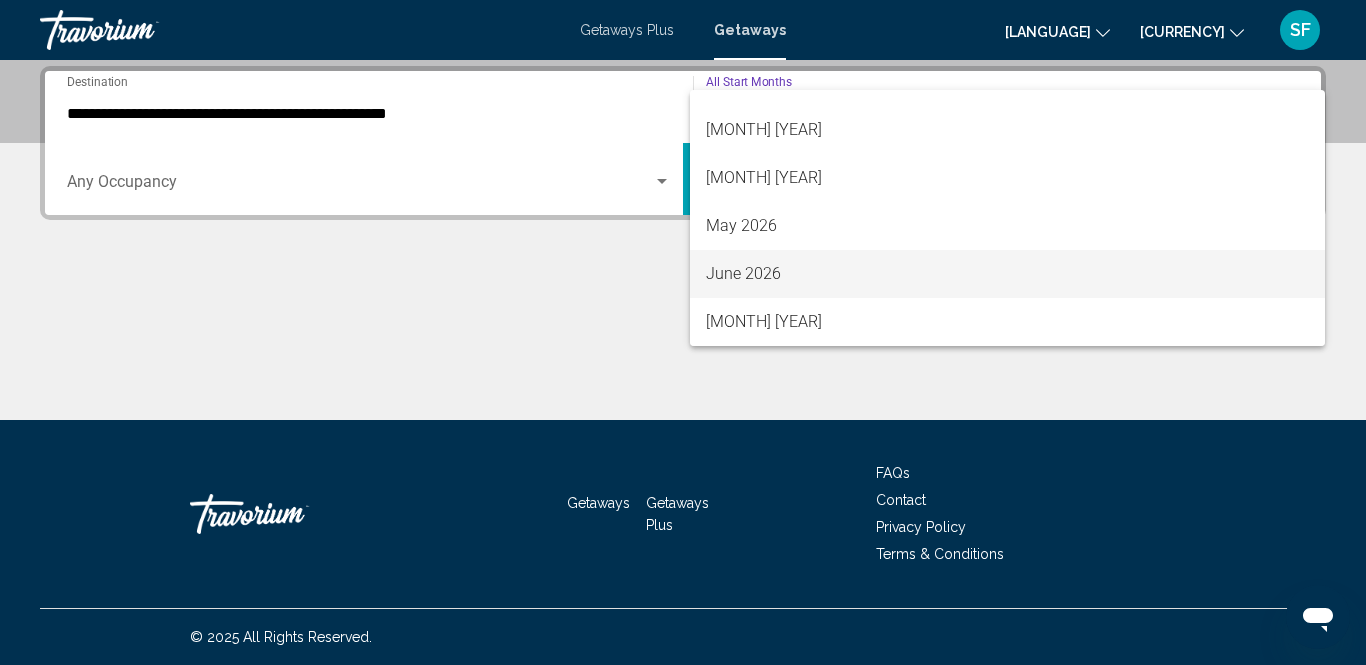 click on "June 2026" at bounding box center (1007, 274) 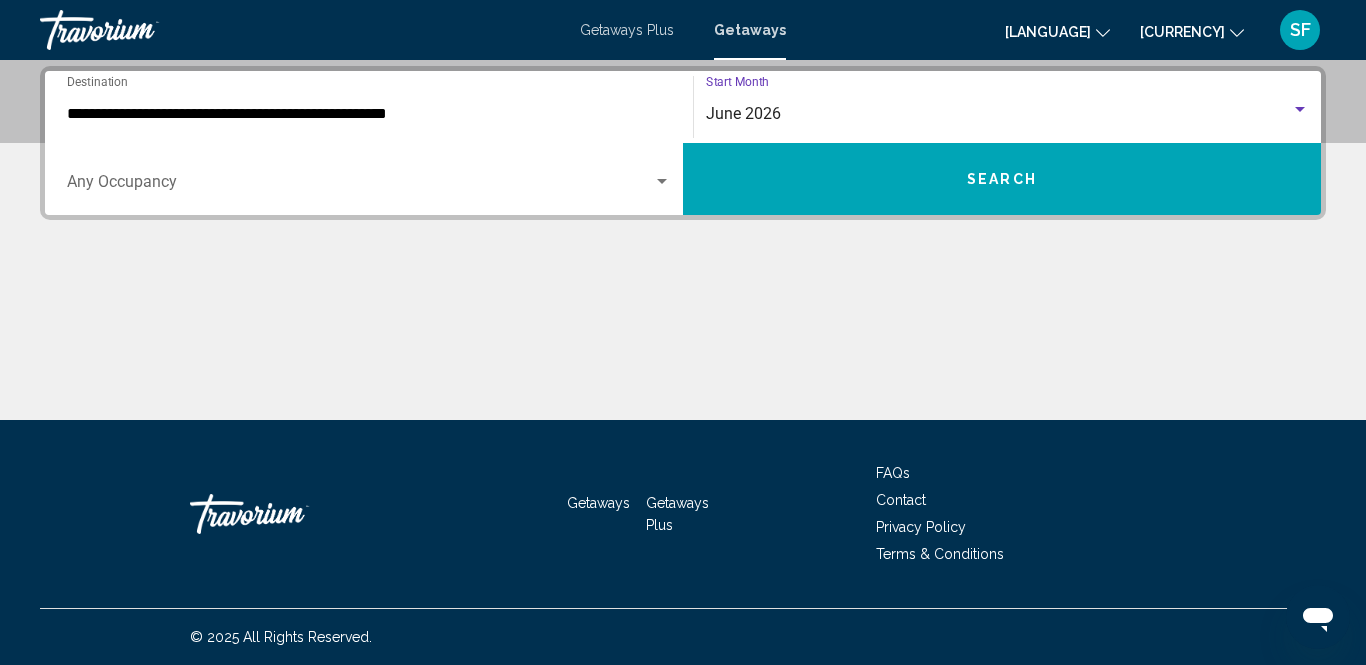 click on "Search" at bounding box center (1002, 179) 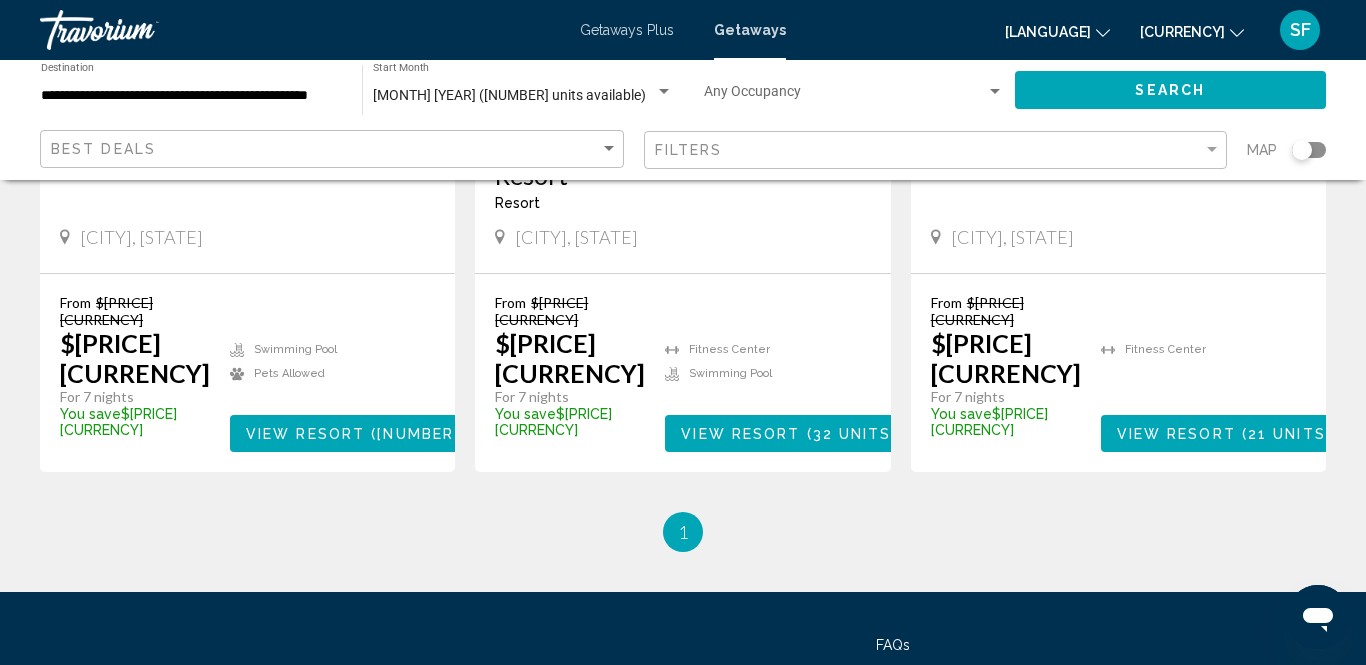 scroll, scrollTop: 0, scrollLeft: 0, axis: both 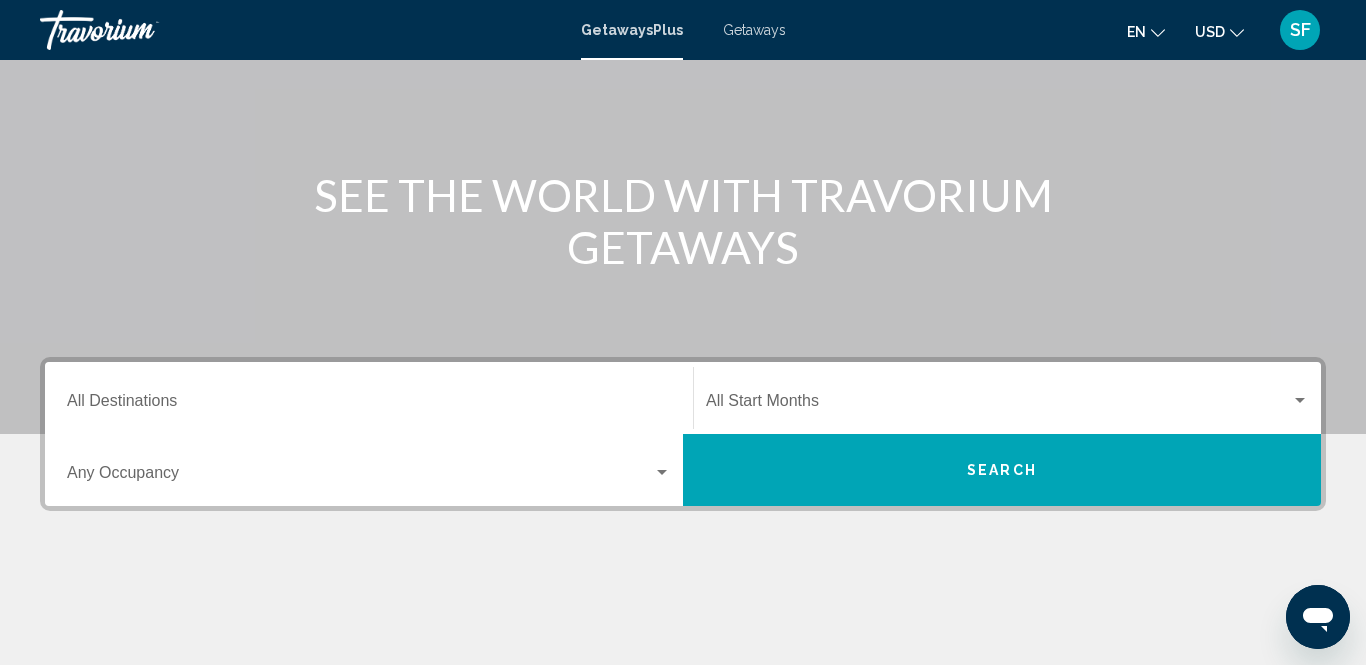 click on "Destination All Destinations" at bounding box center (369, 405) 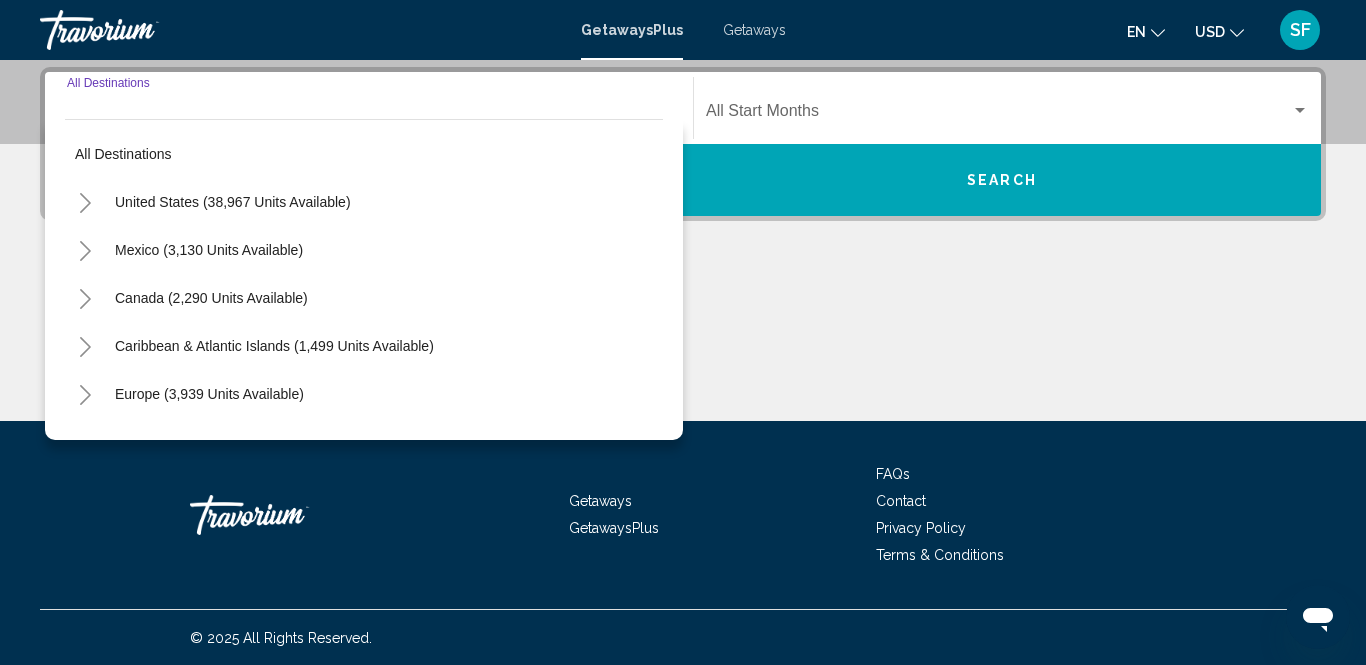 scroll, scrollTop: 457, scrollLeft: 0, axis: vertical 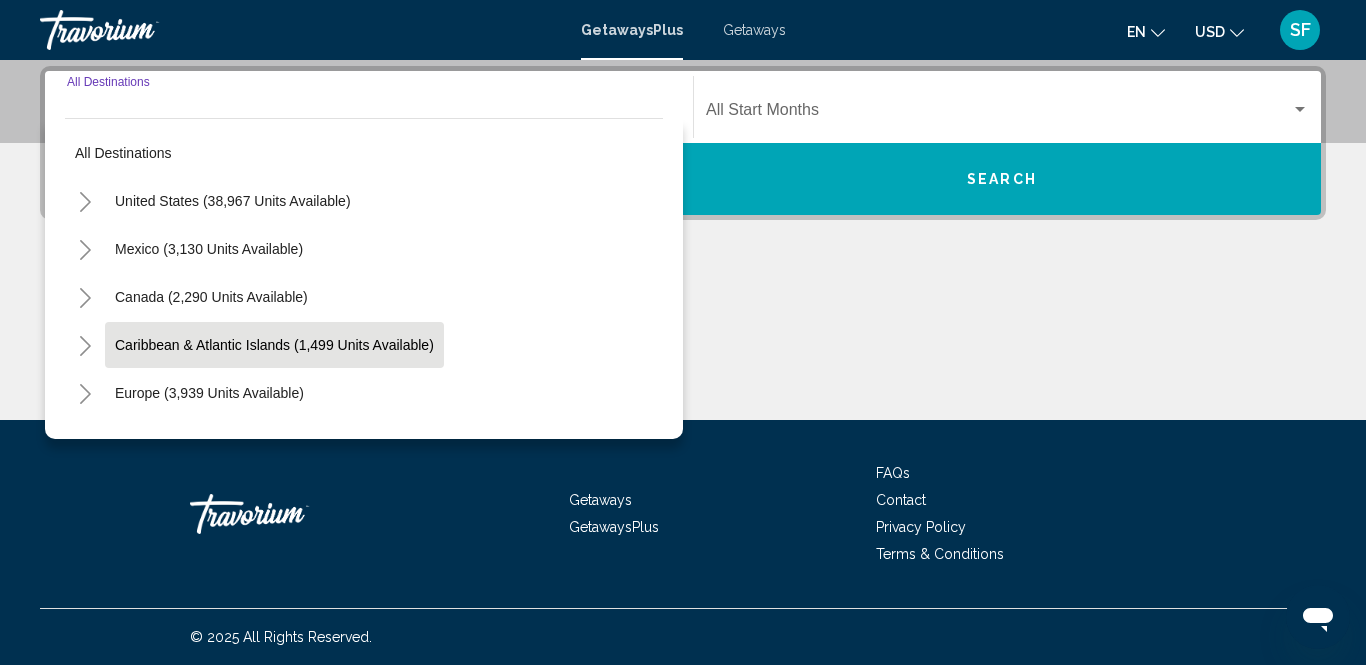 click on "Caribbean & Atlantic Islands (1,499 units available)" at bounding box center [233, 201] 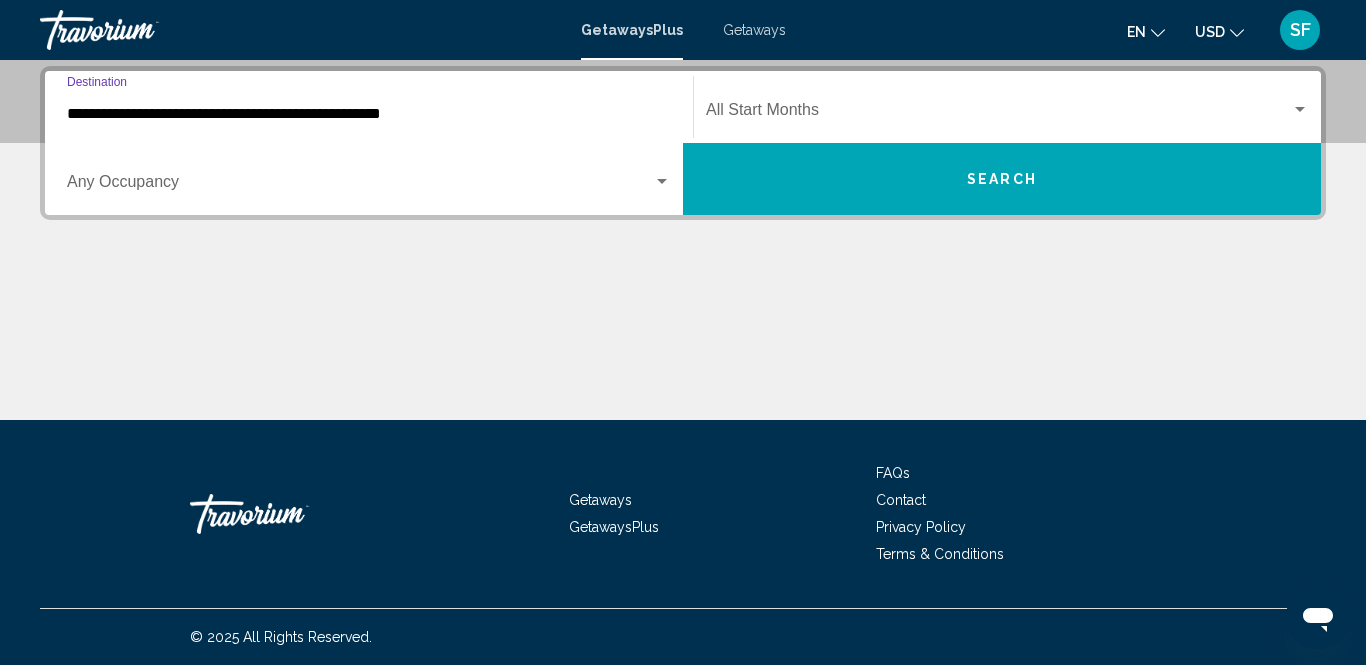 click on "Search" at bounding box center [1002, 180] 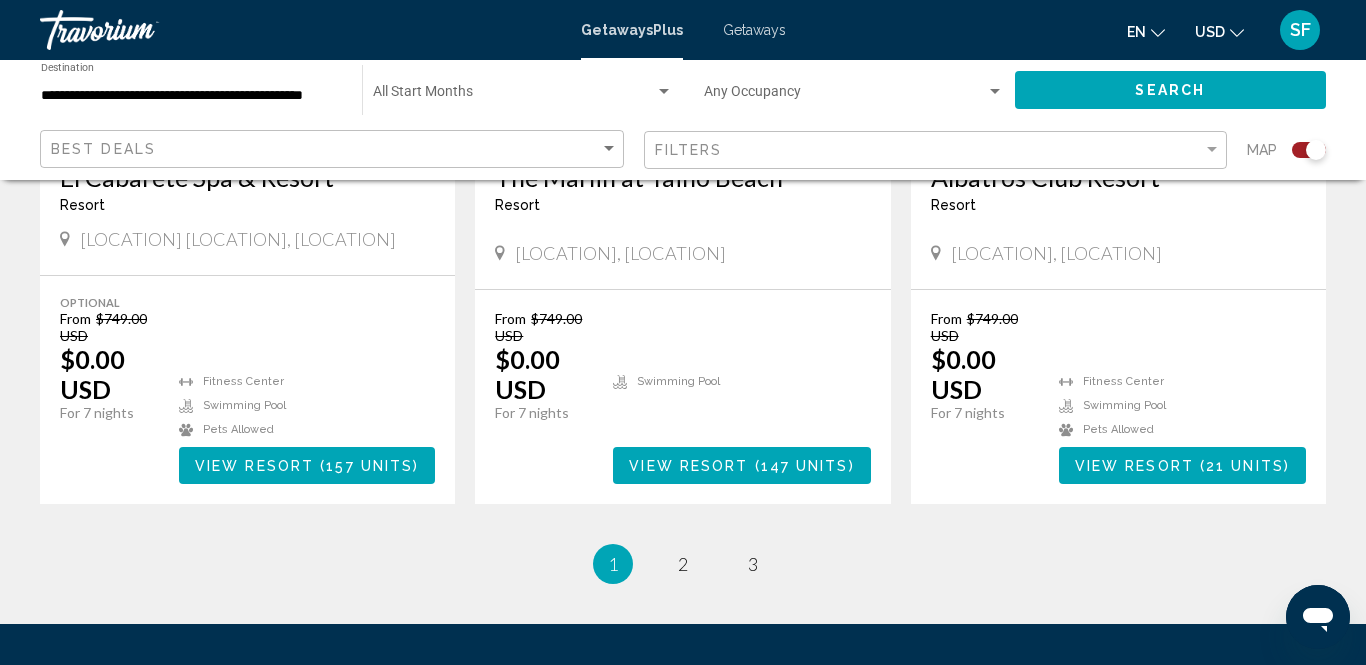 scroll, scrollTop: 3293, scrollLeft: 0, axis: vertical 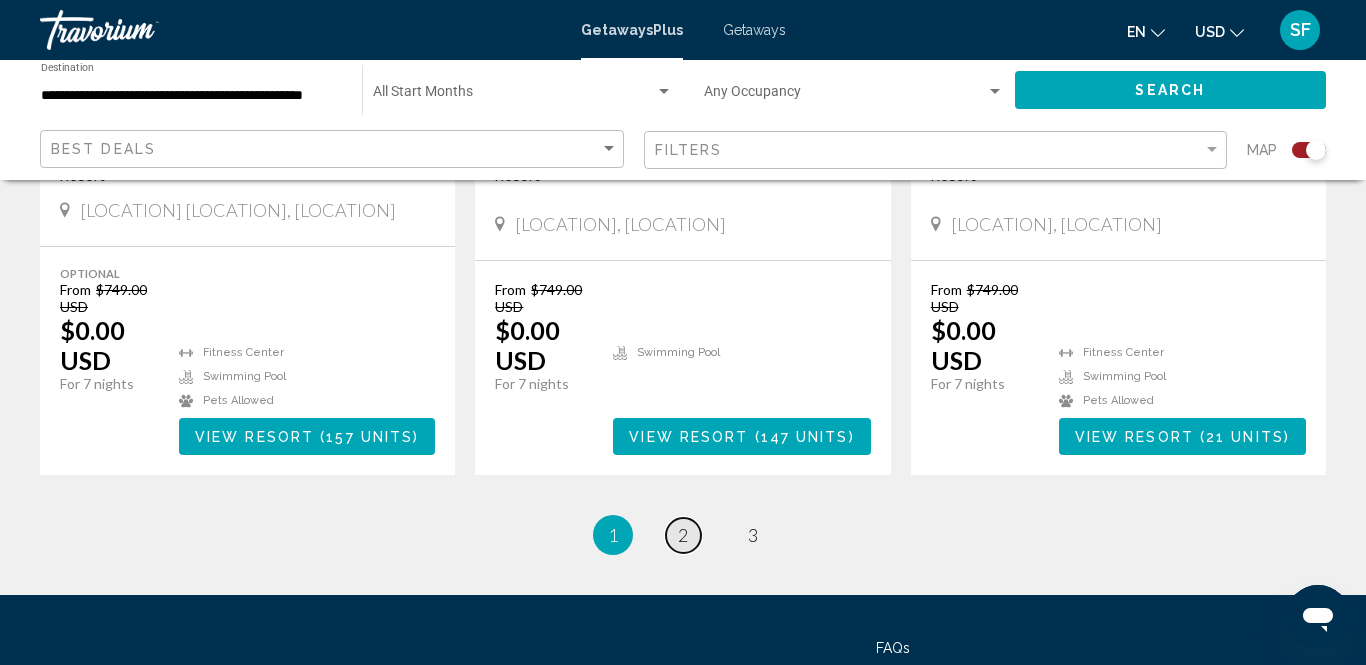 click on "2" at bounding box center (683, 535) 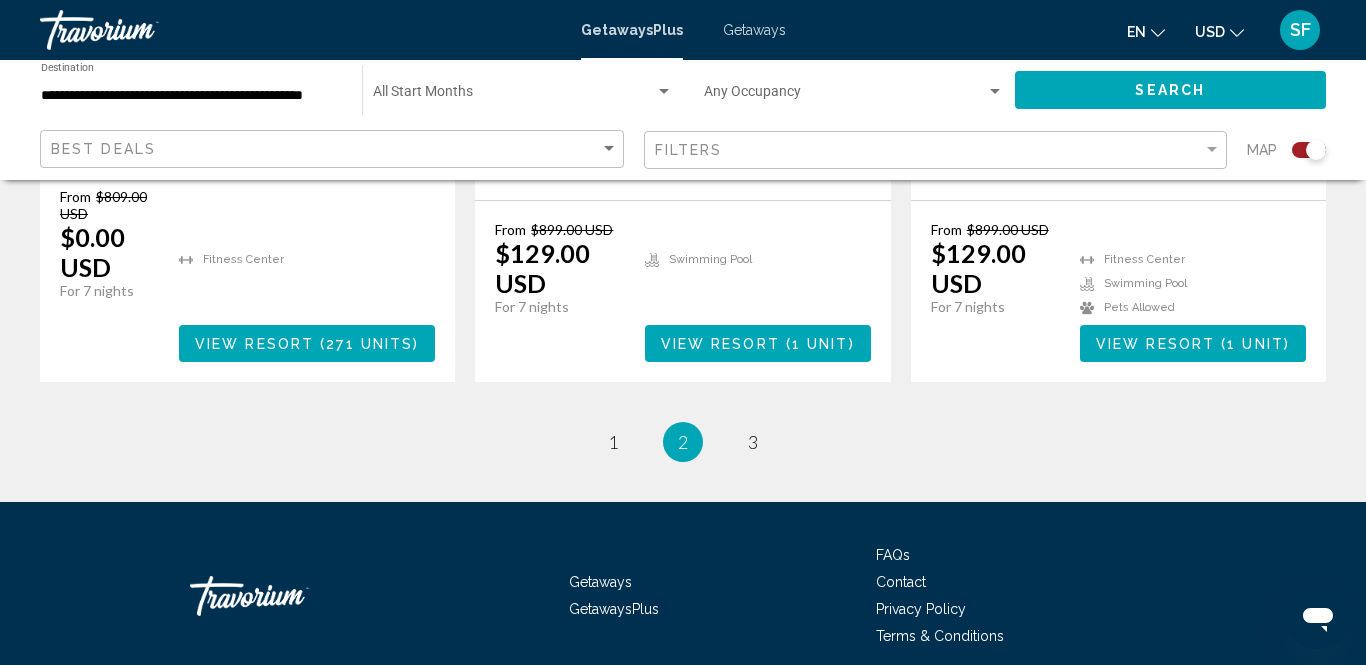 scroll, scrollTop: 3353, scrollLeft: 0, axis: vertical 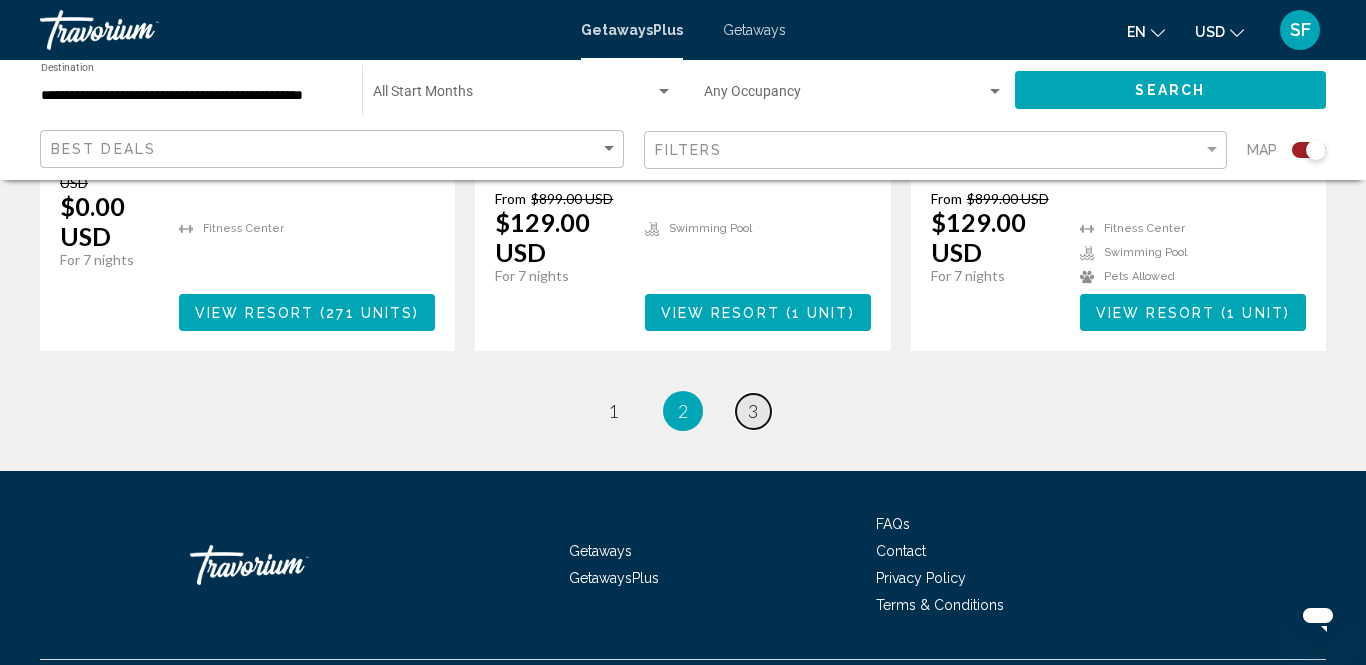 click on "page  3" at bounding box center [613, 411] 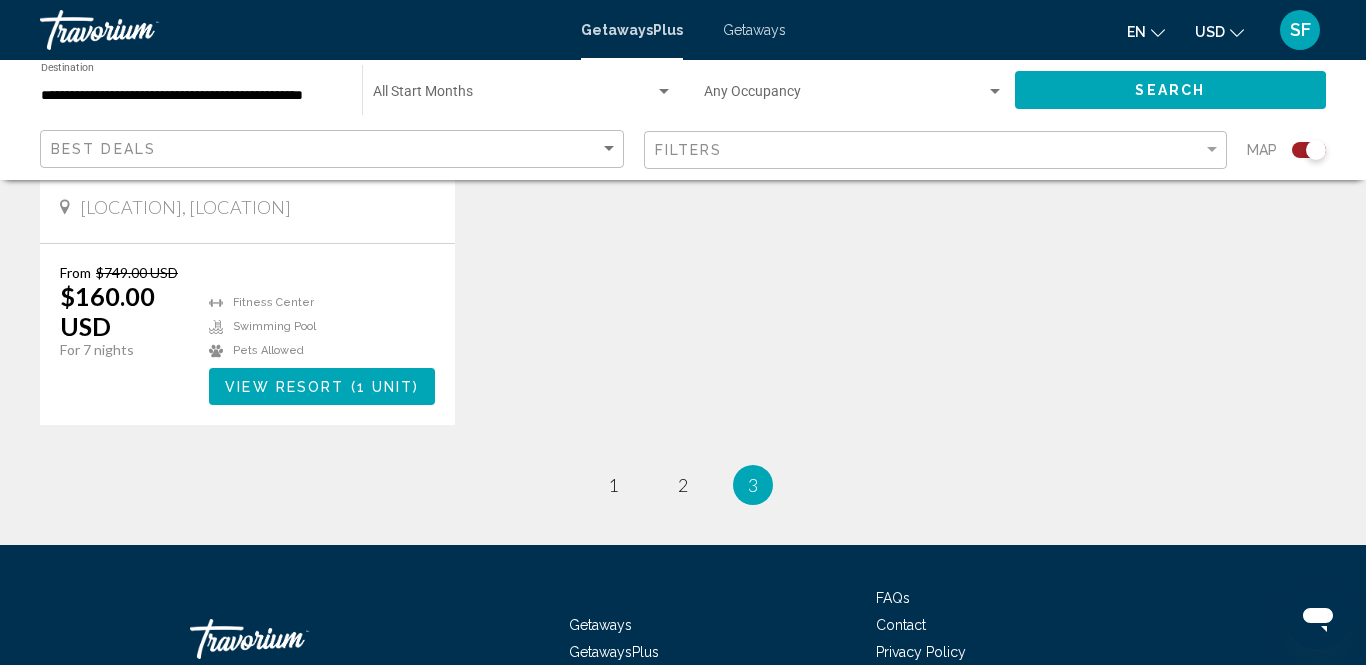 scroll, scrollTop: 0, scrollLeft: 0, axis: both 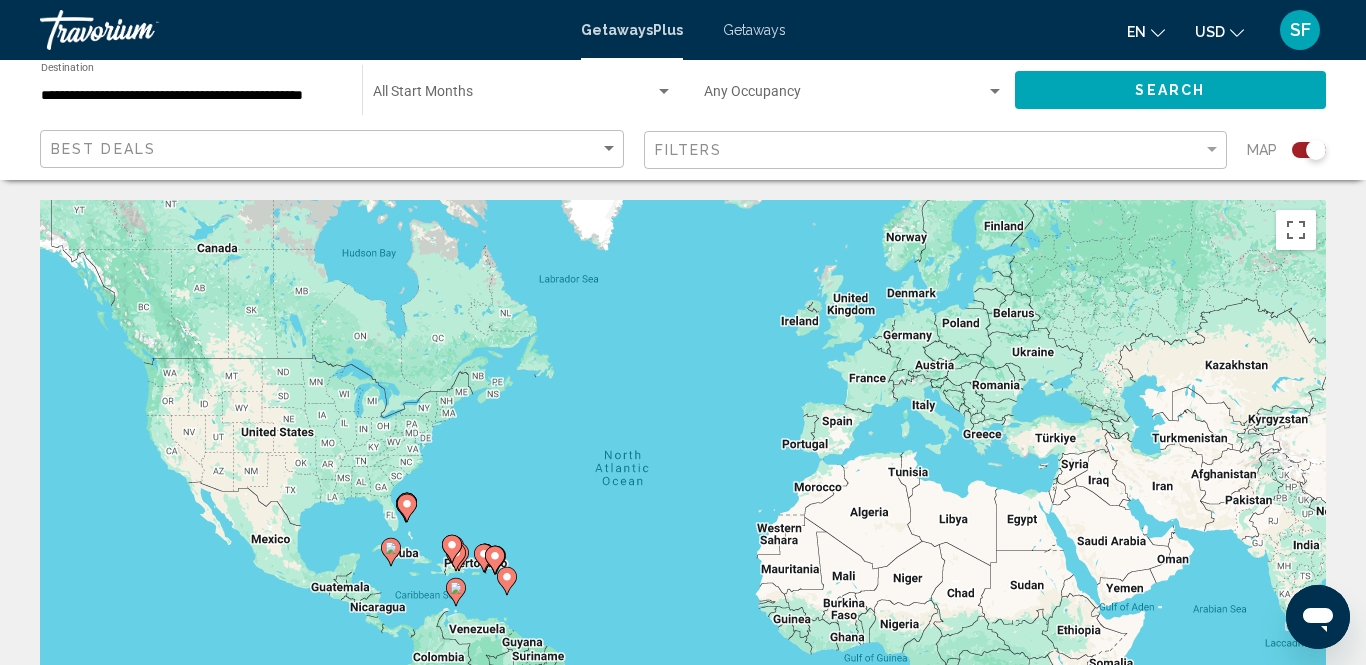 click at bounding box center [995, 91] 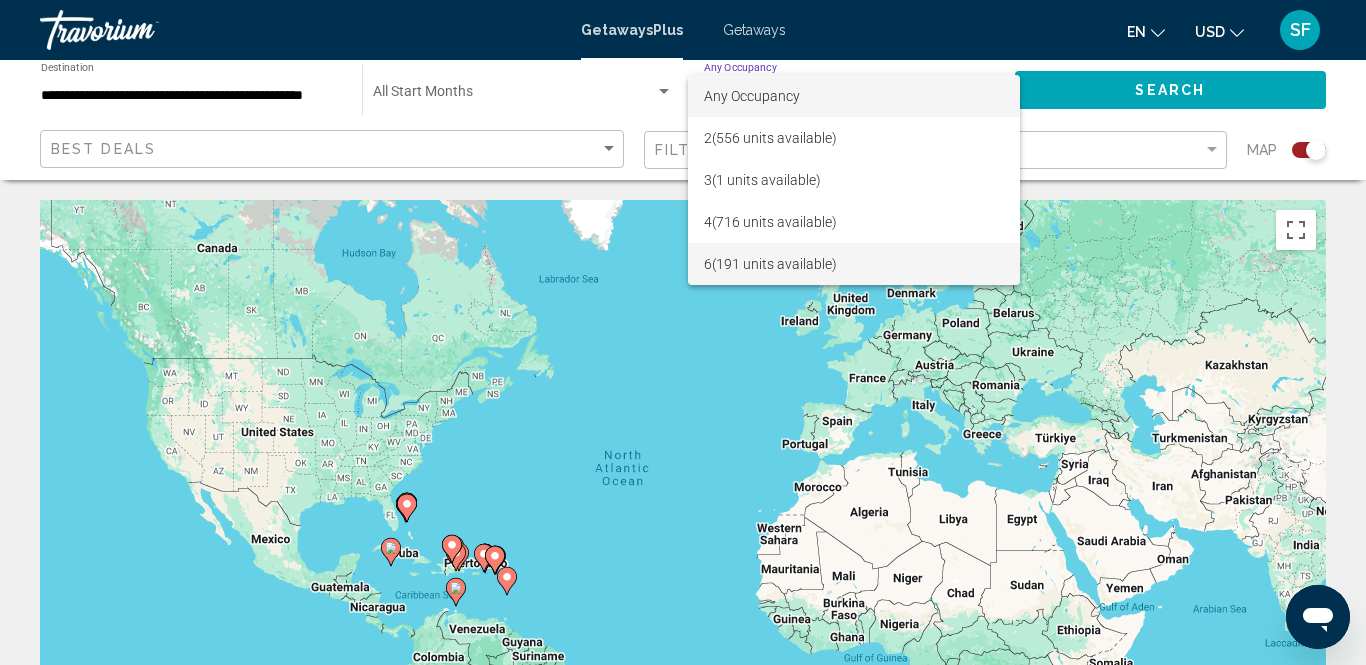 click on "6  (191 units available)" at bounding box center [854, 264] 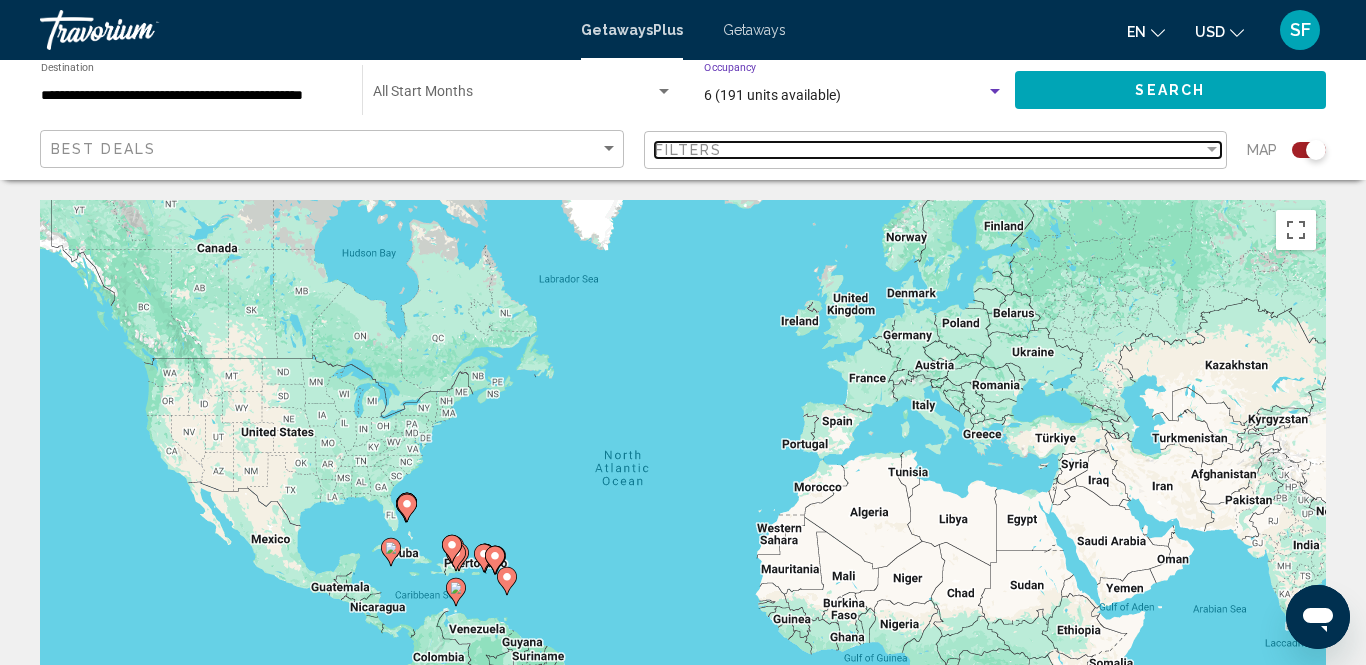 click at bounding box center (1212, 150) 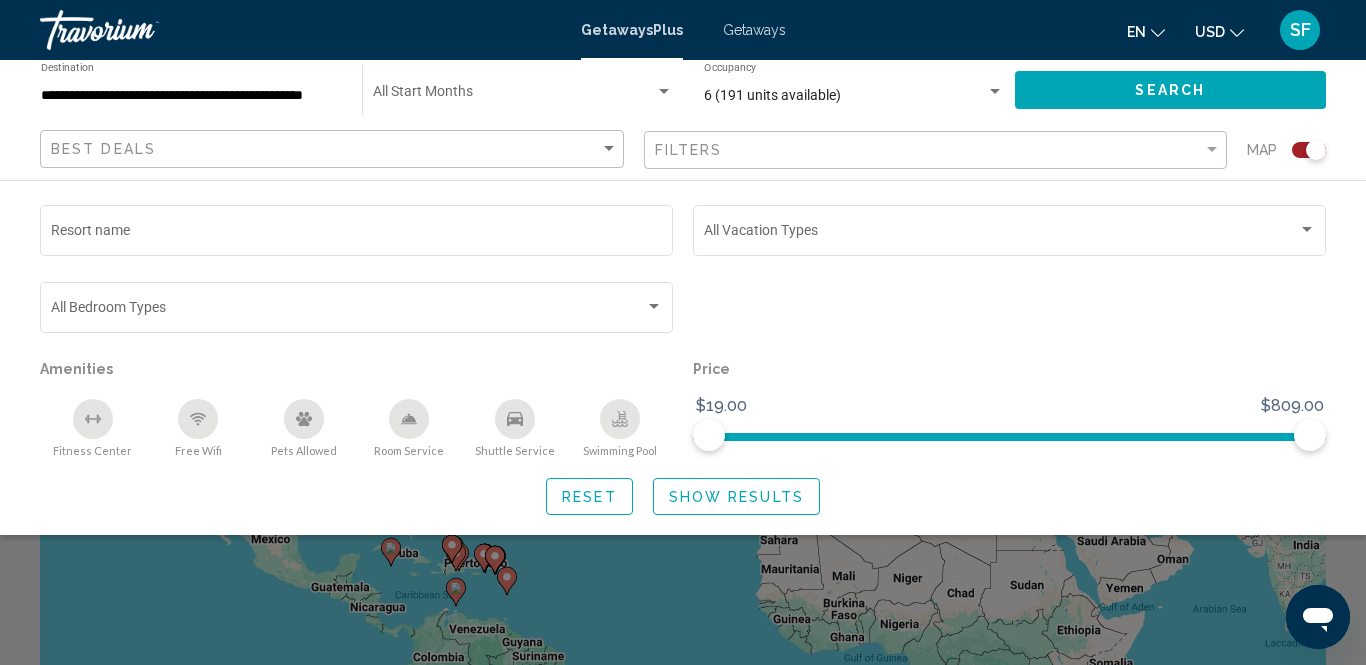 click on "en
English Español Français Italiano Português русский USD
USD ($) MXN (Mex$) CAD (Can$) GBP (£) EUR (€) AUD (A$) NZD (NZ$) CNY (CN¥) SF Login" at bounding box center (1066, 30) 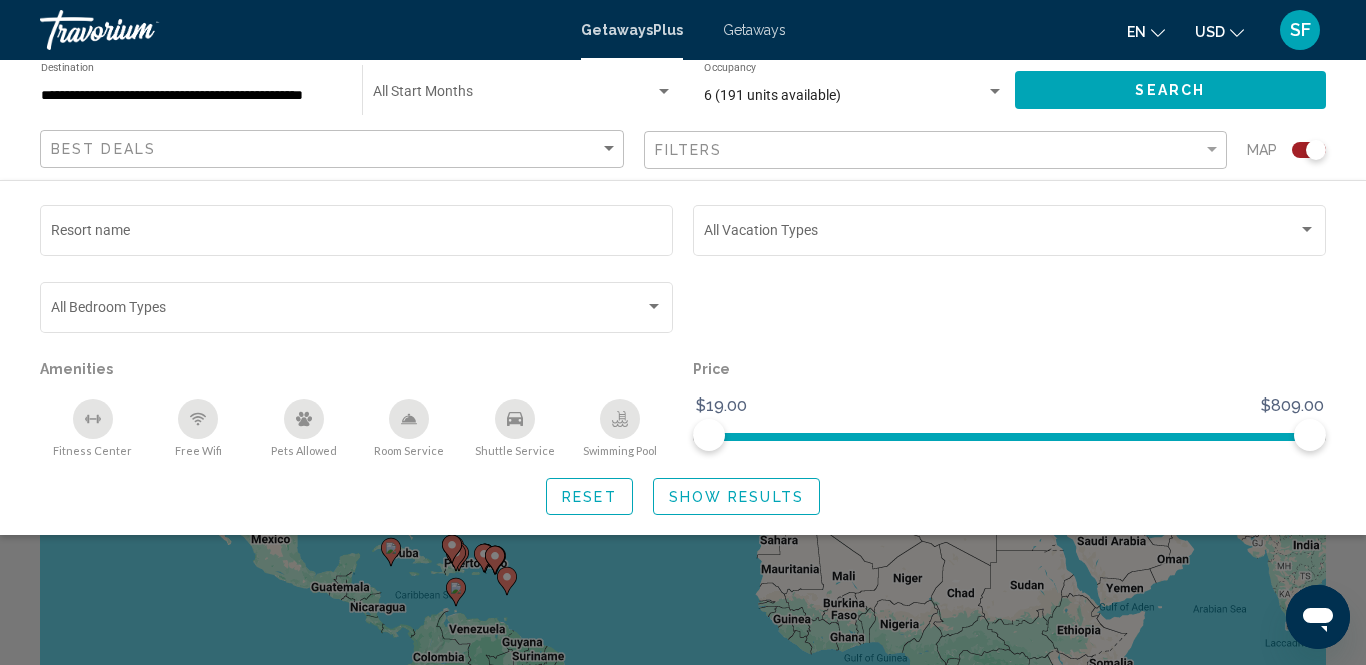 click on "Show Results" at bounding box center (736, 497) 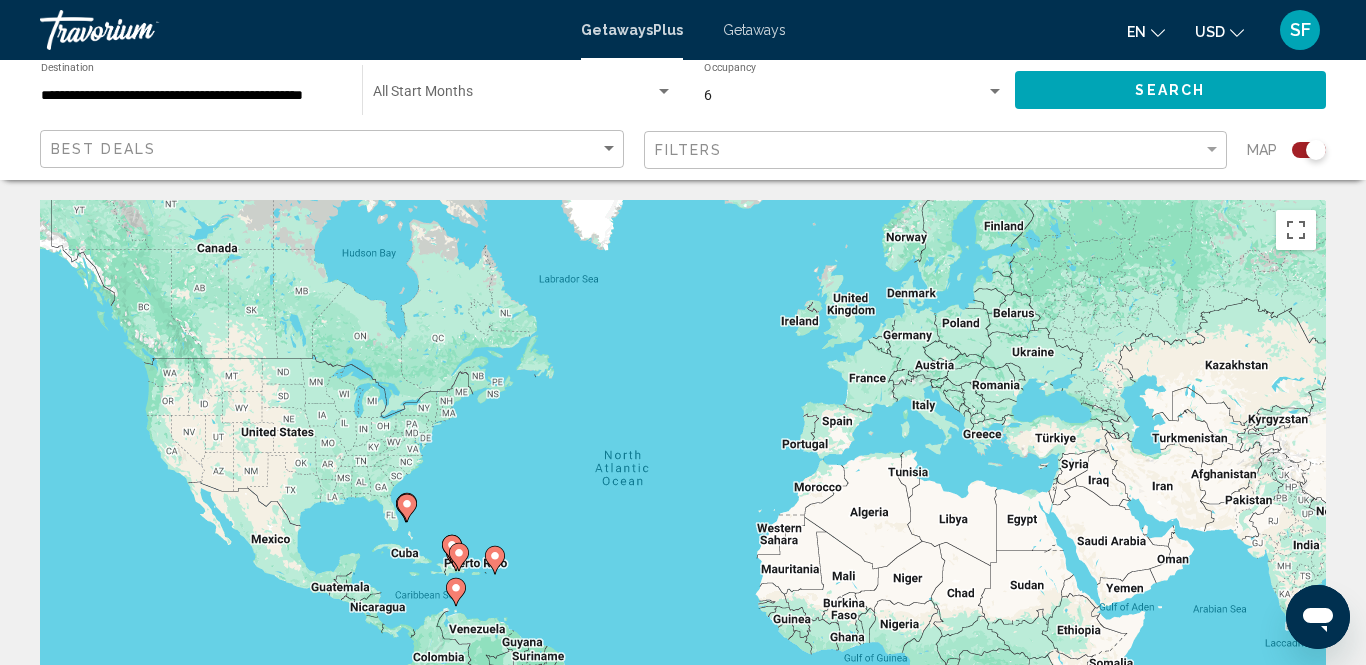 click on "Search" at bounding box center [1170, 91] 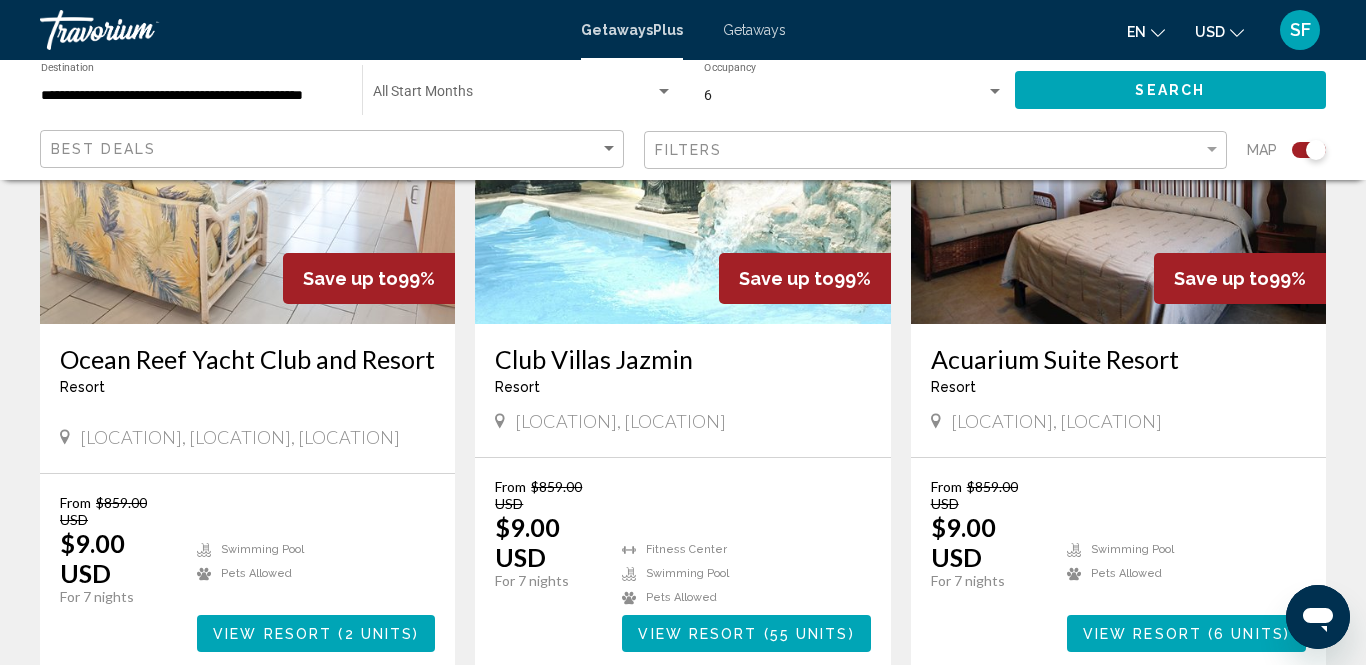 scroll, scrollTop: 1592, scrollLeft: 0, axis: vertical 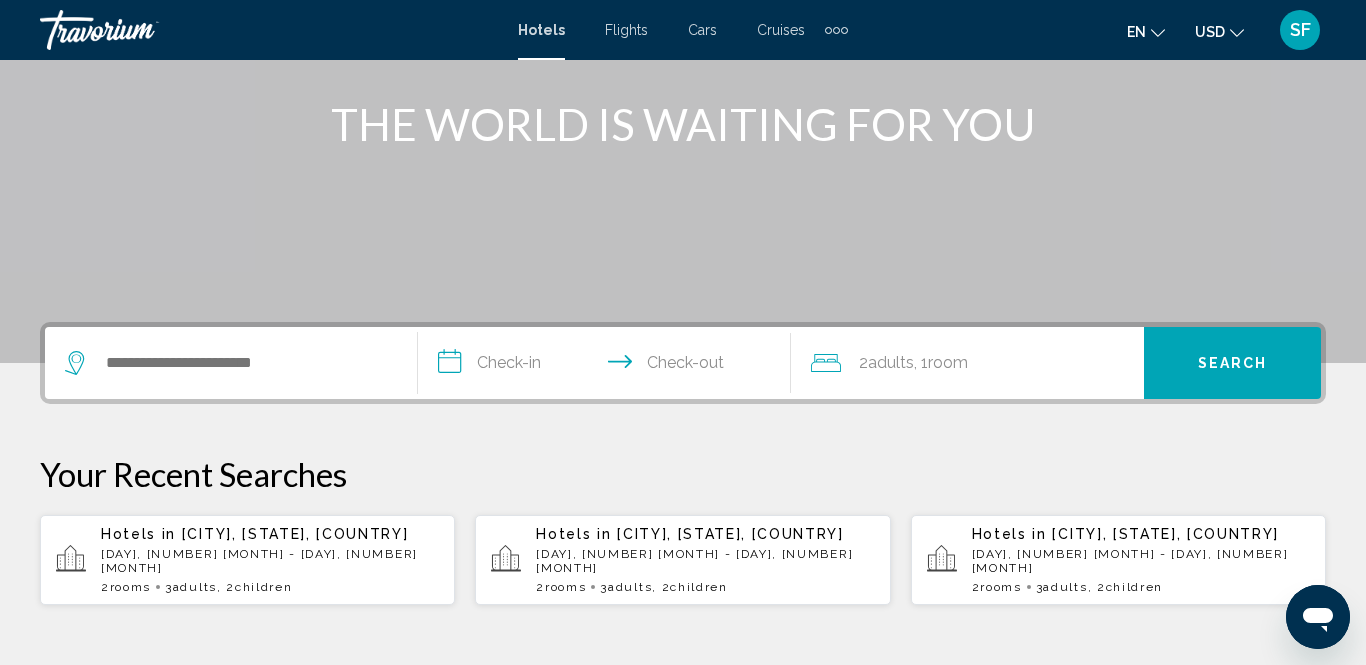 click at bounding box center [231, 363] 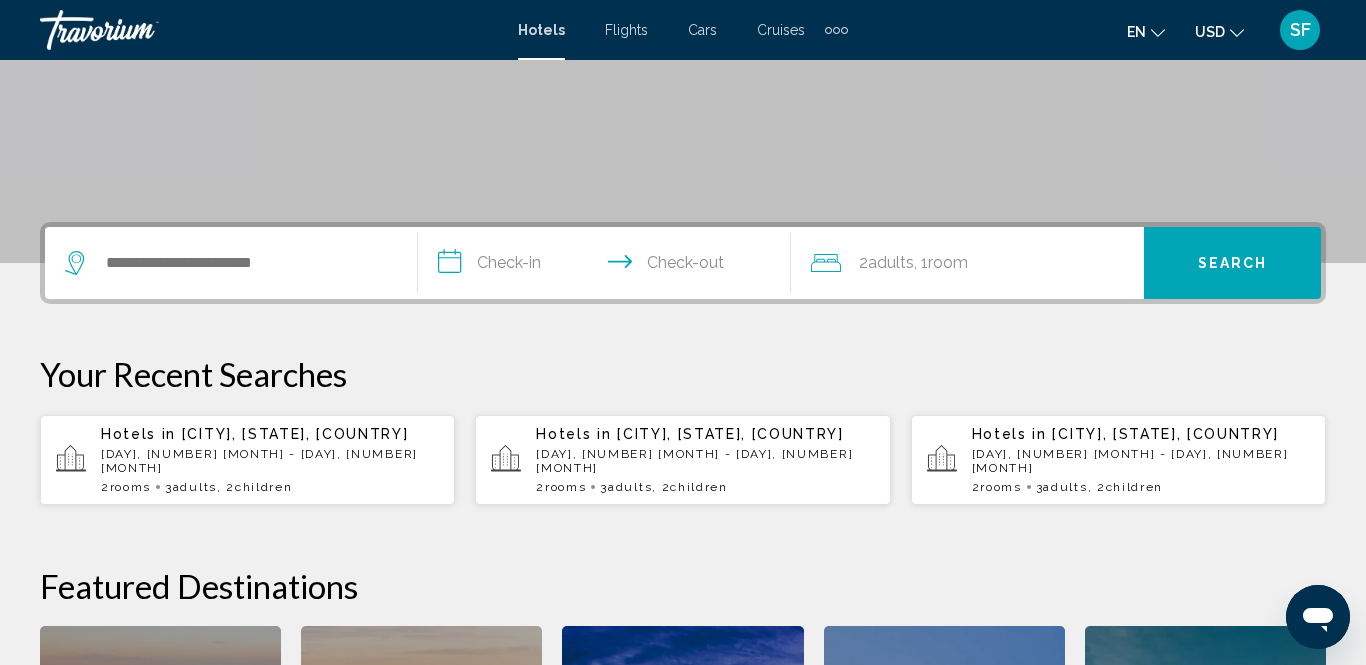 scroll, scrollTop: 494, scrollLeft: 0, axis: vertical 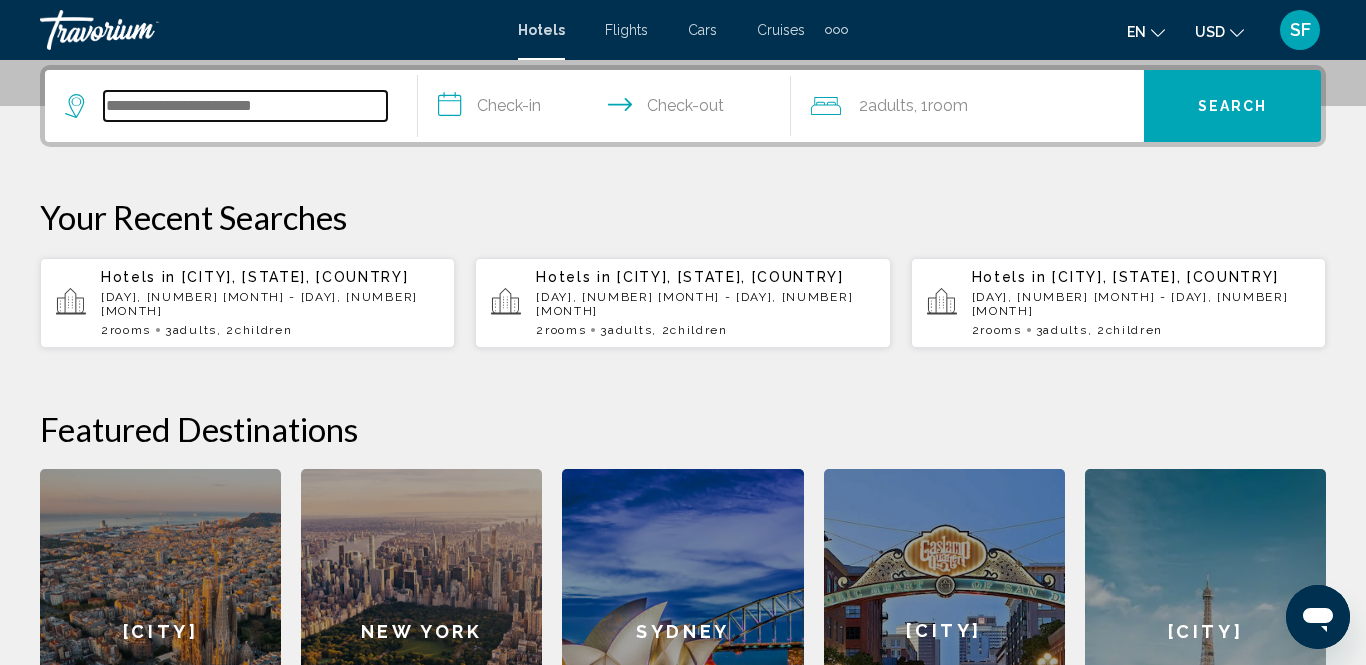 click at bounding box center [245, 106] 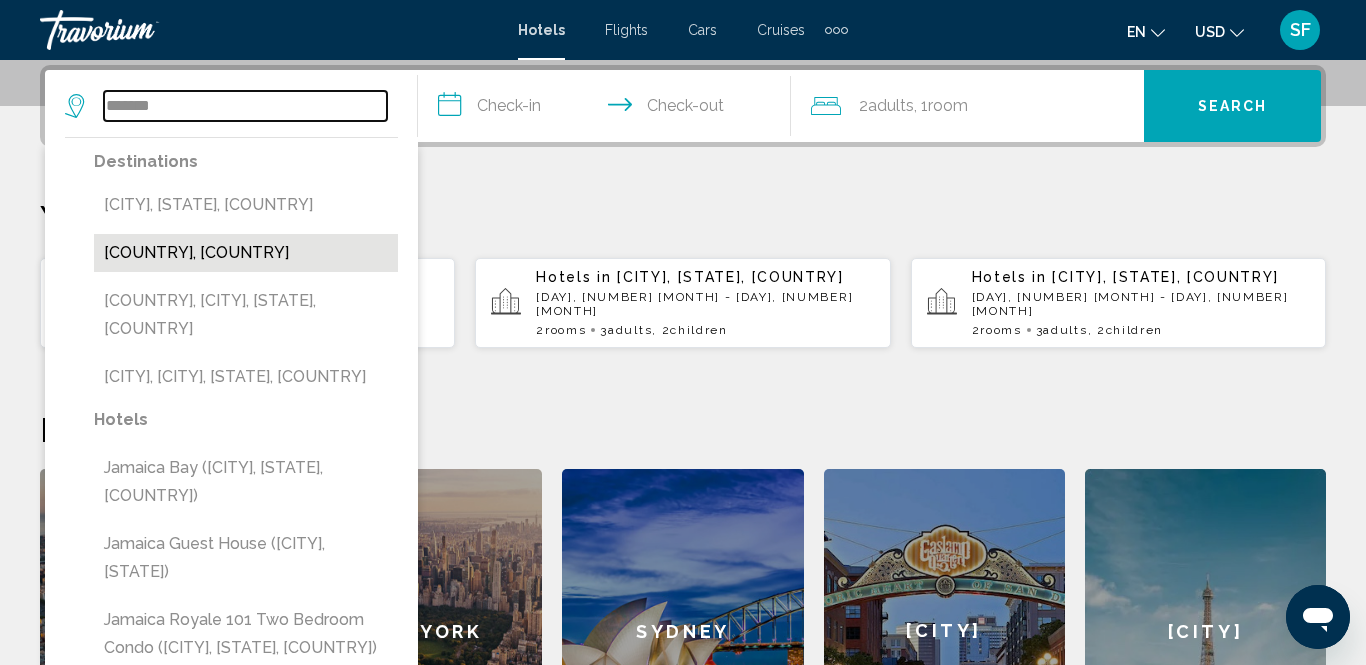 type on "*******" 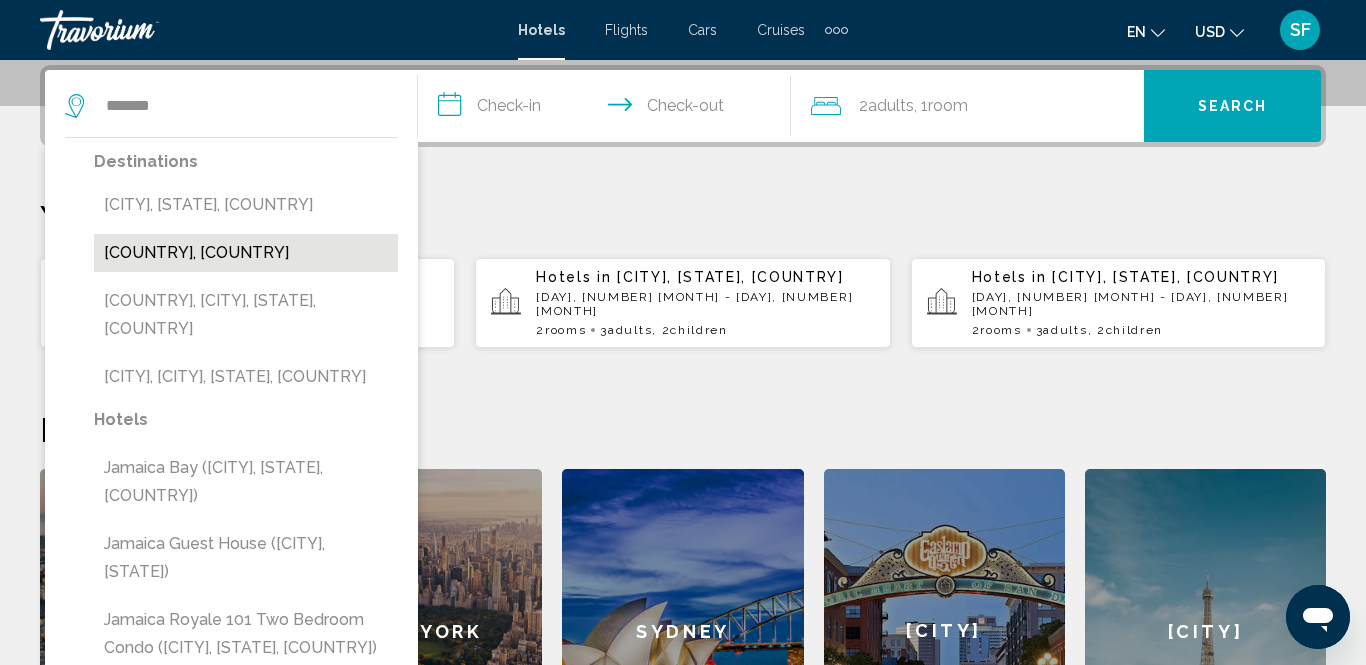 click on "[COUNTRY], [COUNTRY]" at bounding box center [246, 253] 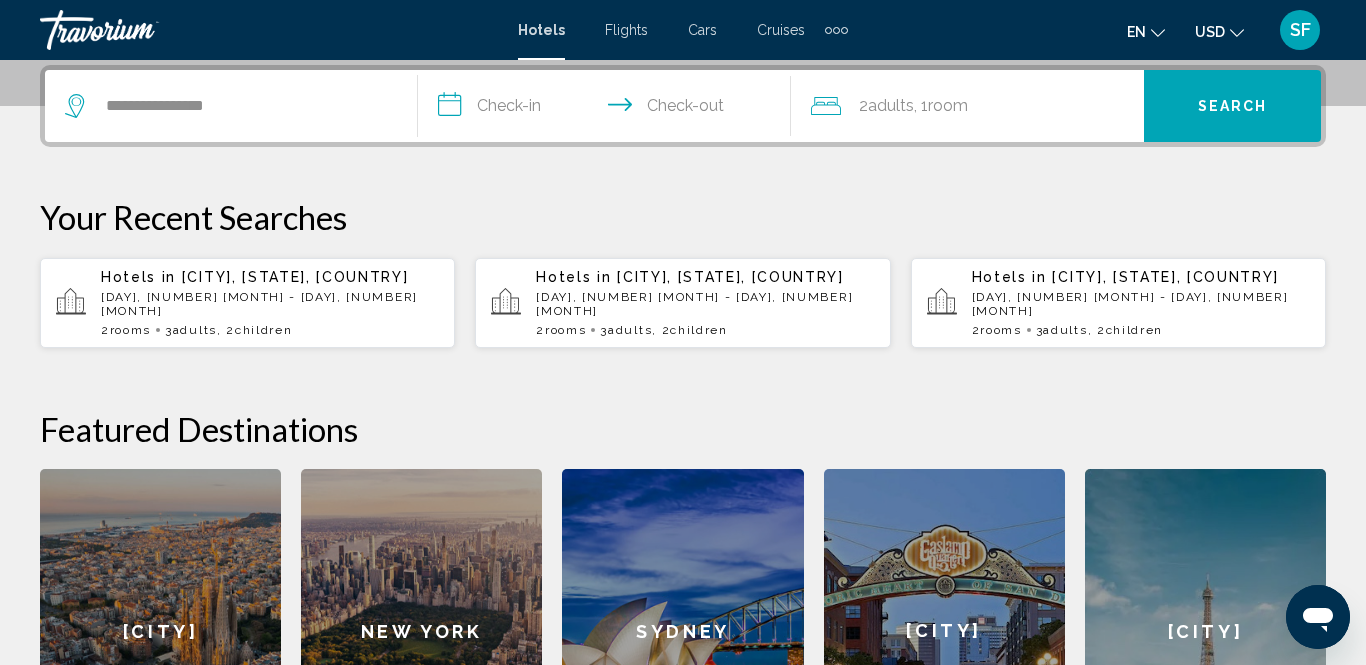 click on "**********" at bounding box center [608, 109] 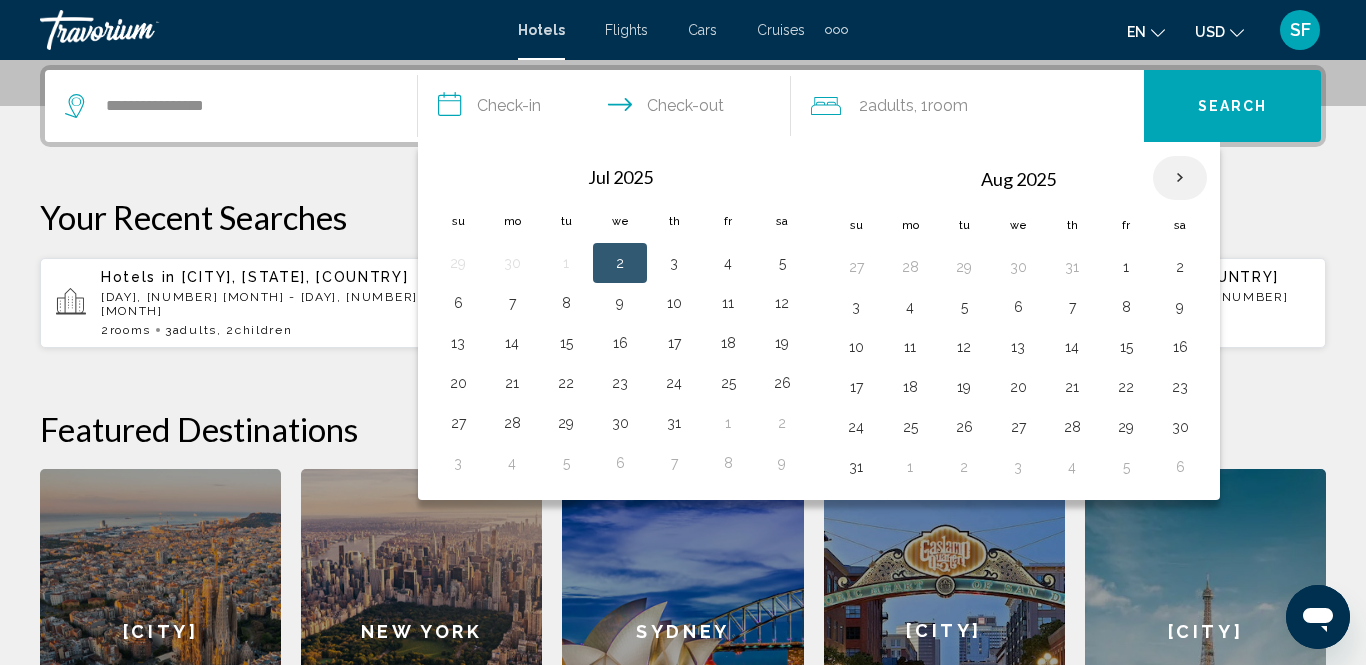 click at bounding box center [1180, 178] 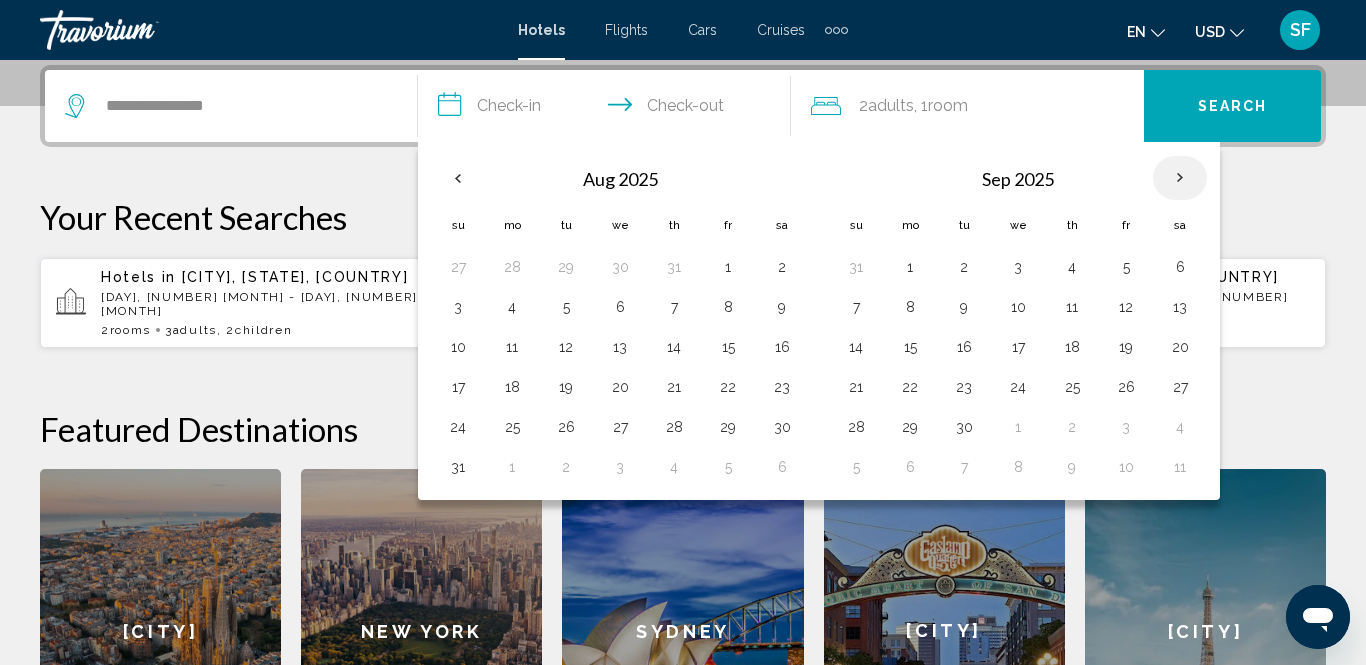 click at bounding box center (1180, 178) 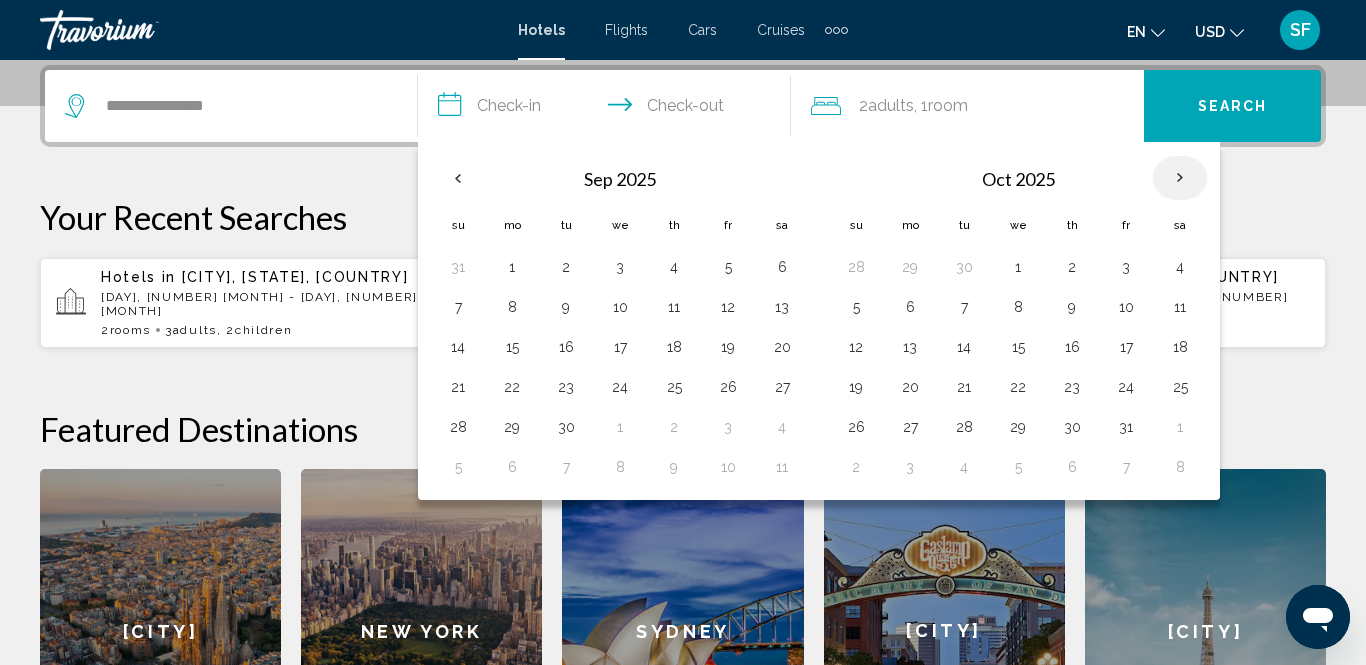 click at bounding box center [1180, 178] 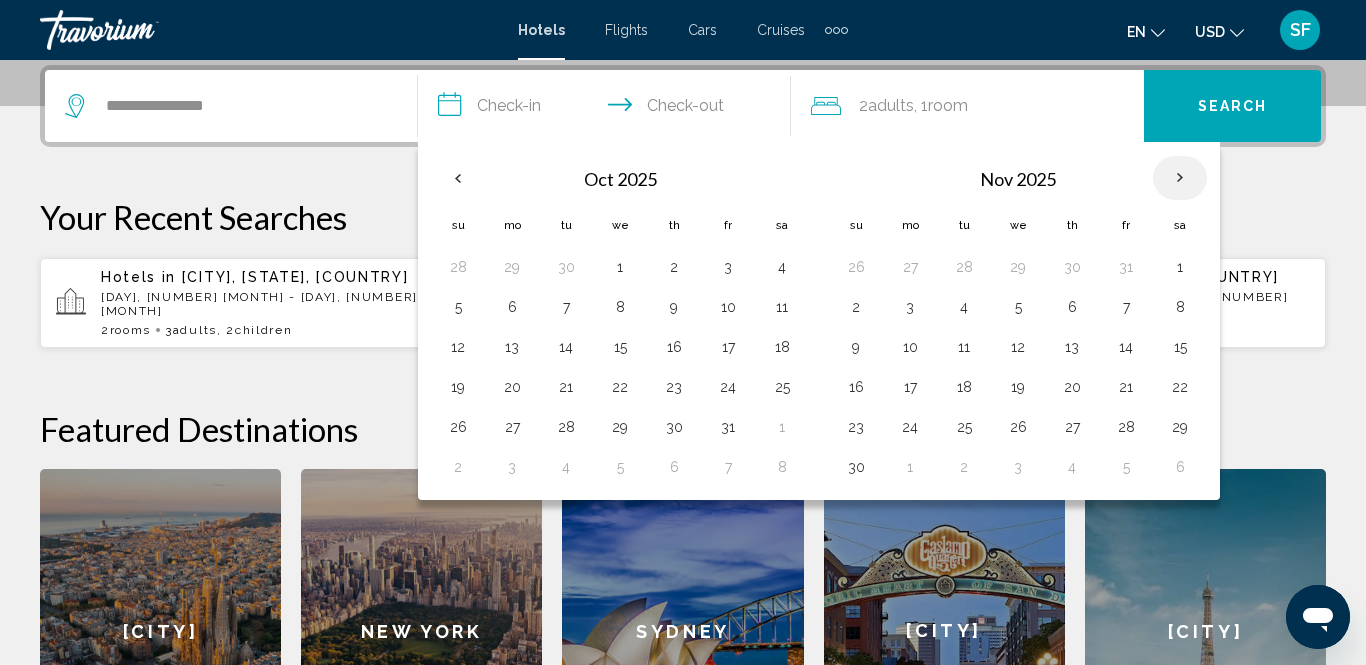 click at bounding box center [1180, 178] 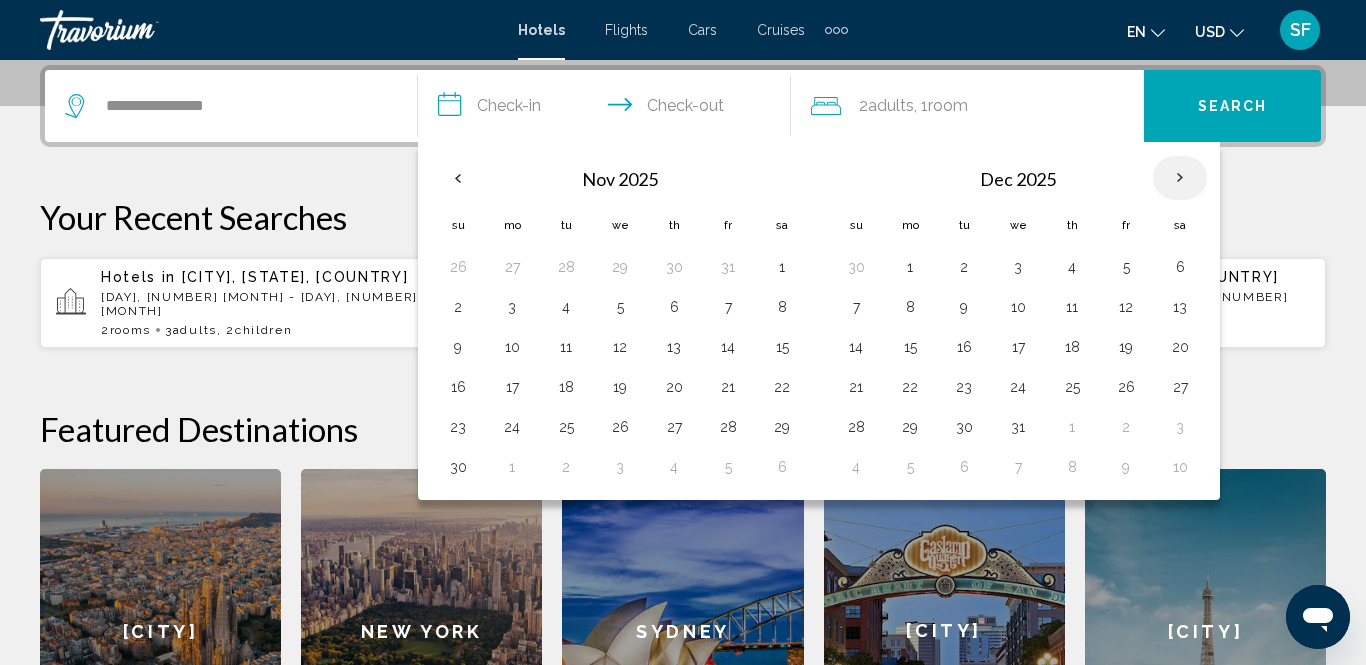 click at bounding box center (1180, 178) 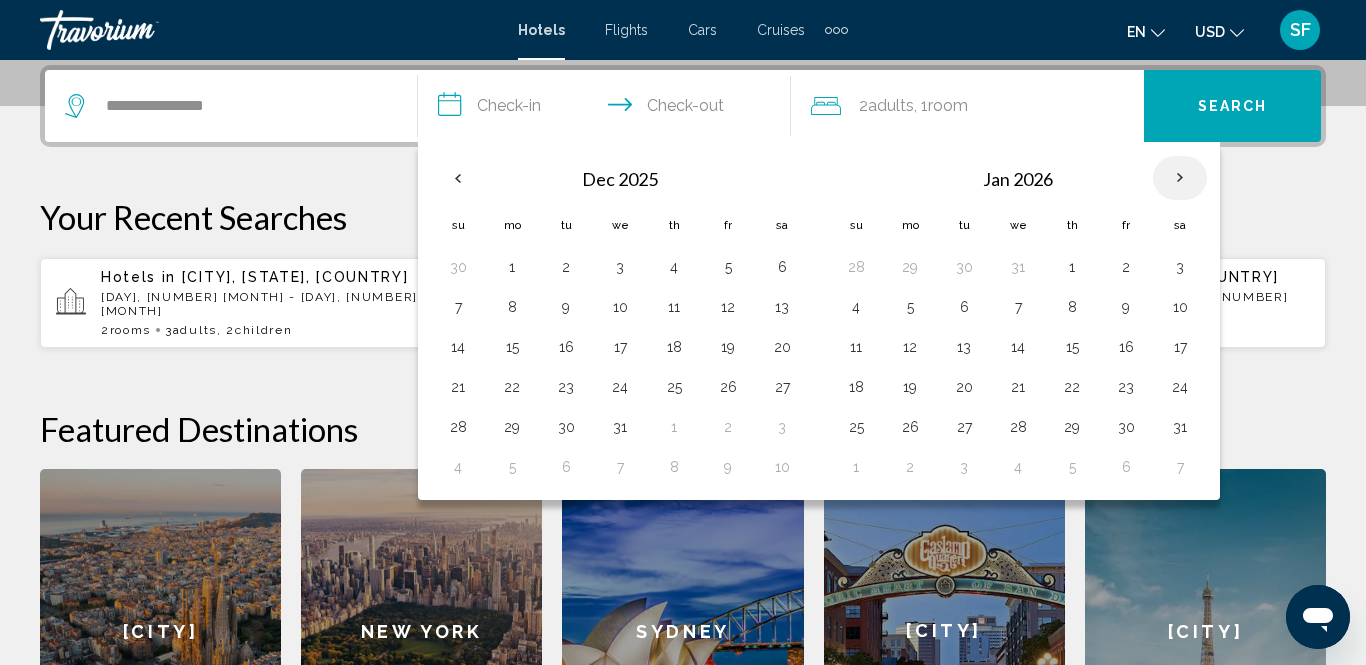 click at bounding box center [1180, 178] 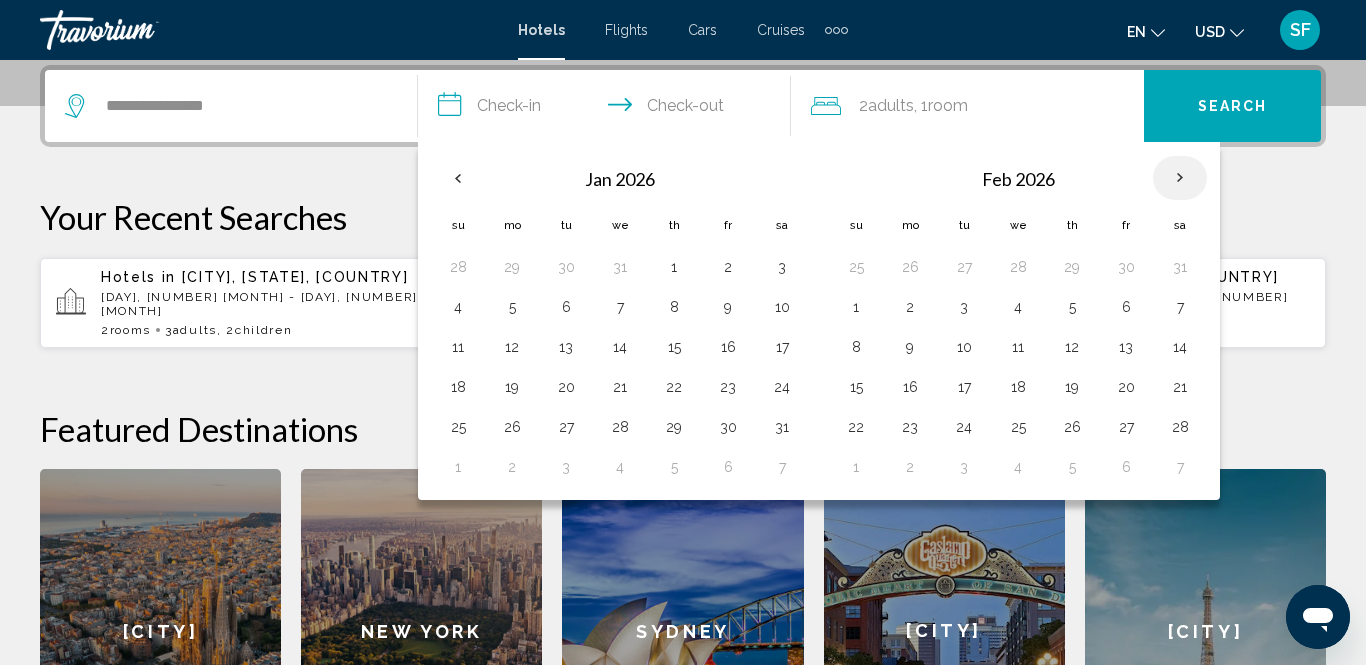click at bounding box center (1180, 178) 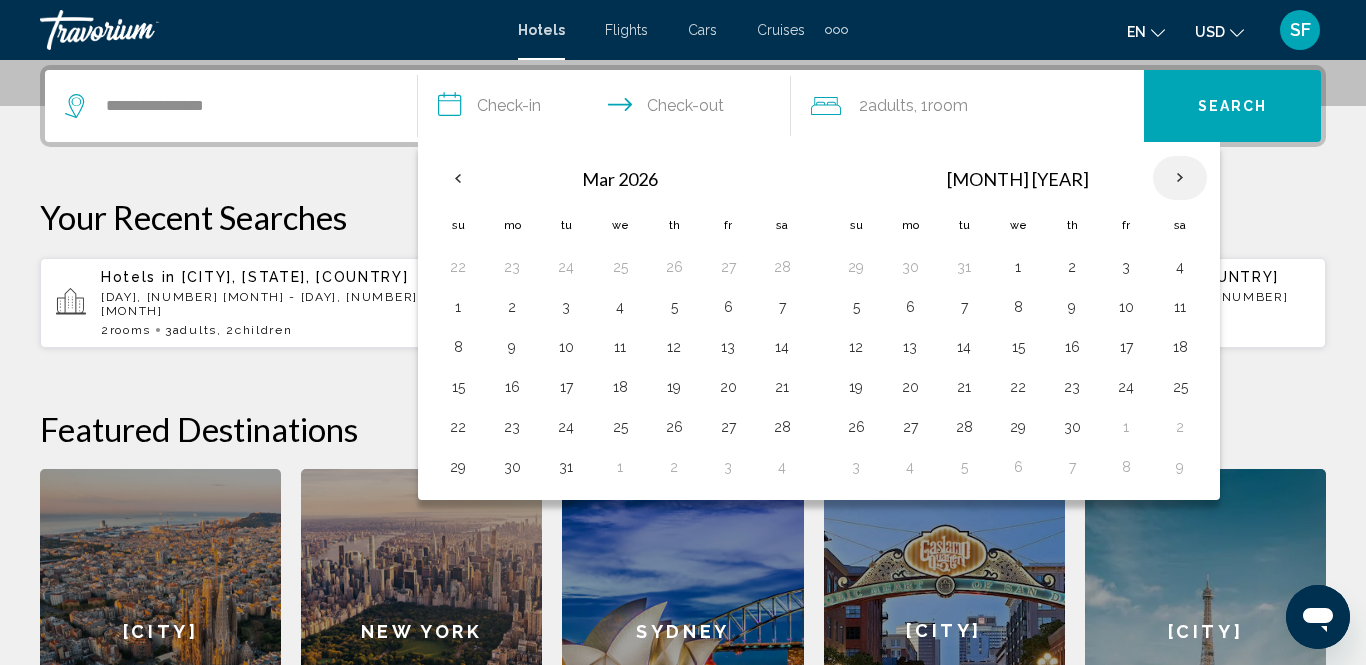 click at bounding box center [1180, 178] 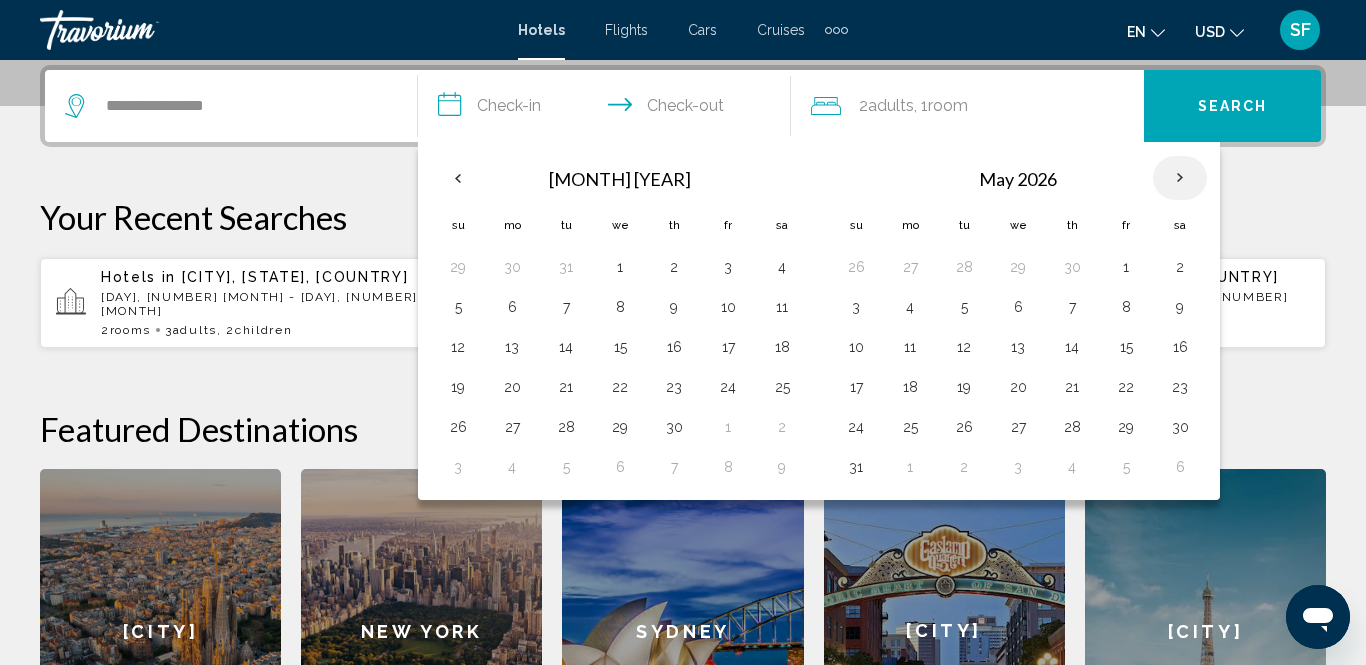 click at bounding box center (1180, 178) 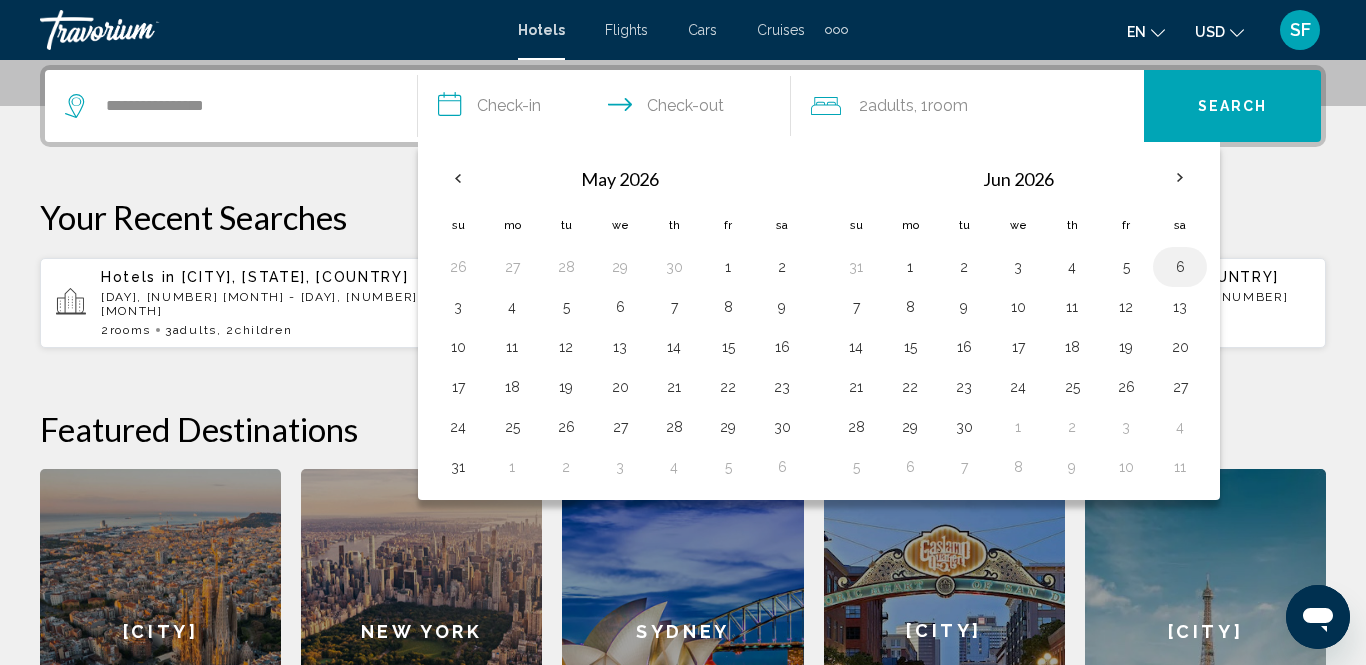 click on "6" at bounding box center (1180, 267) 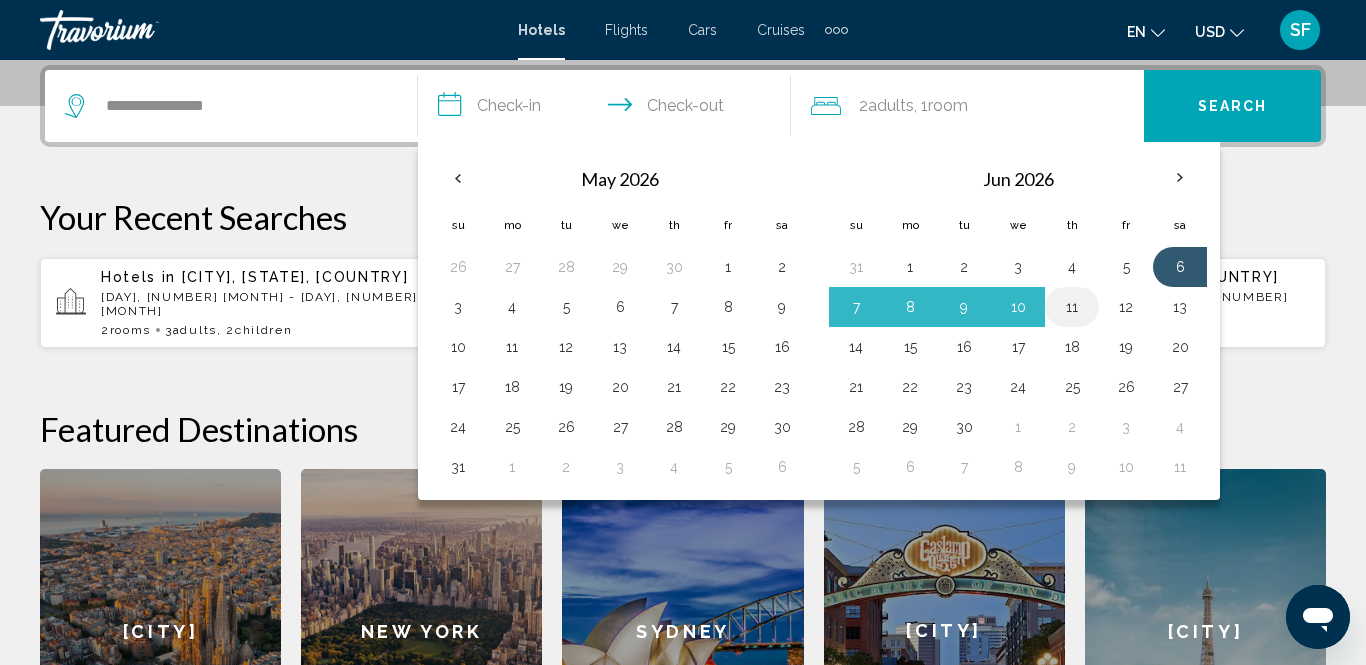 click on "11" at bounding box center [1072, 307] 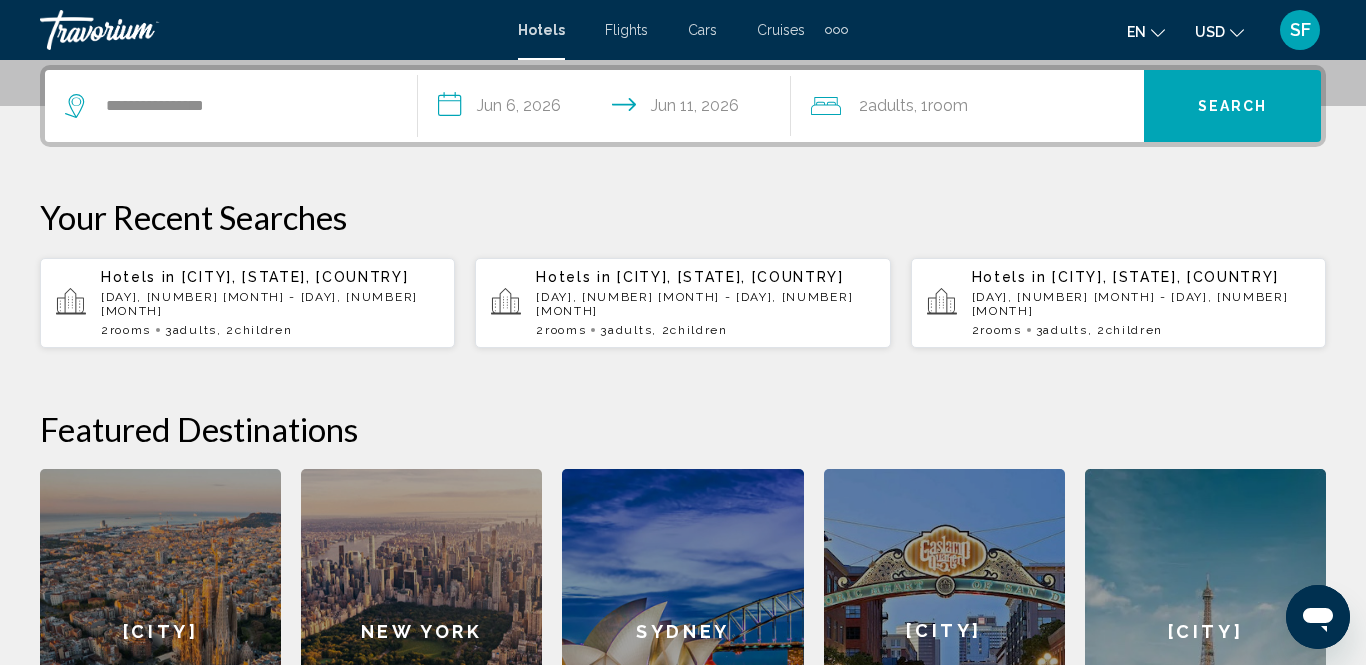 click at bounding box center [826, 106] 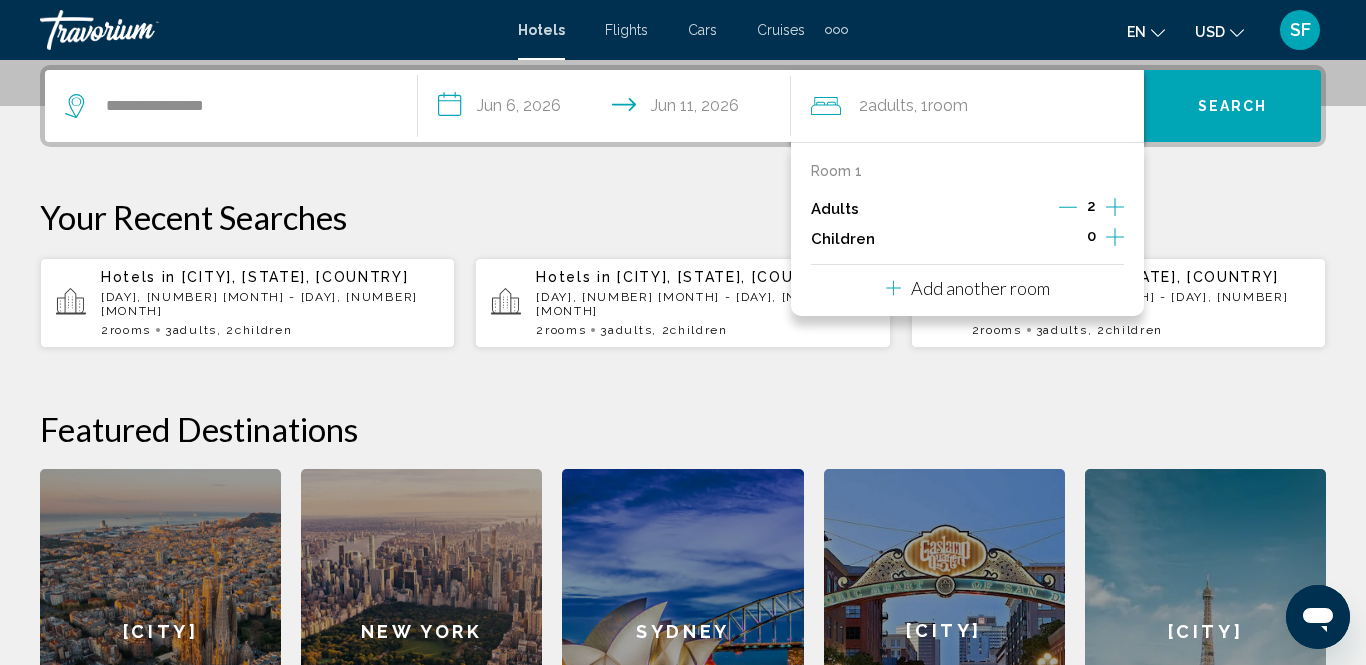 click on "Add another room" at bounding box center (980, 288) 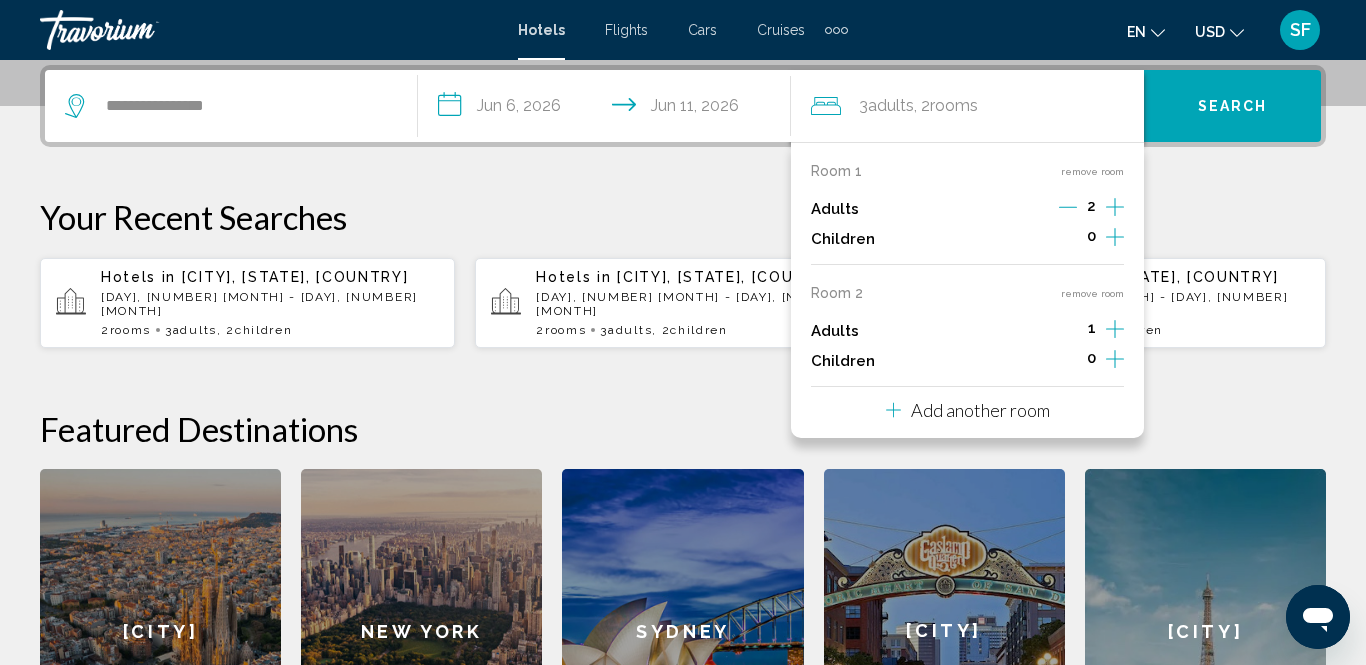click at bounding box center [1115, 207] 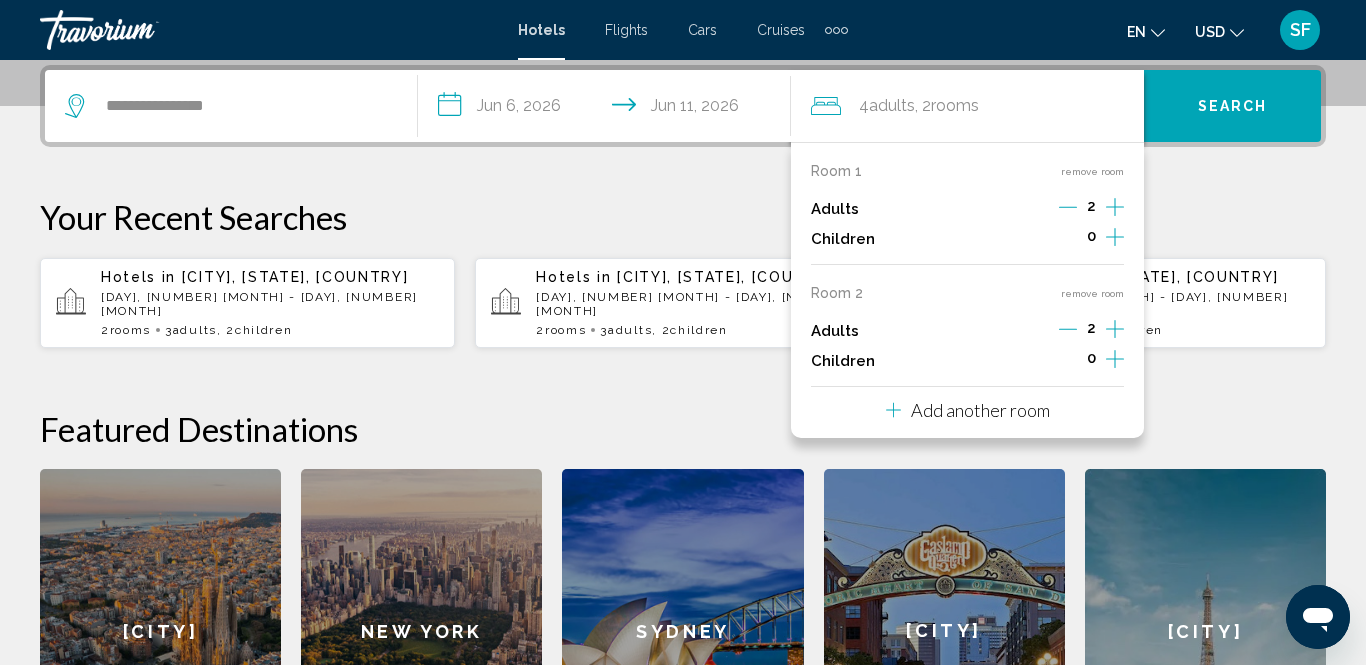 click at bounding box center [1115, 237] 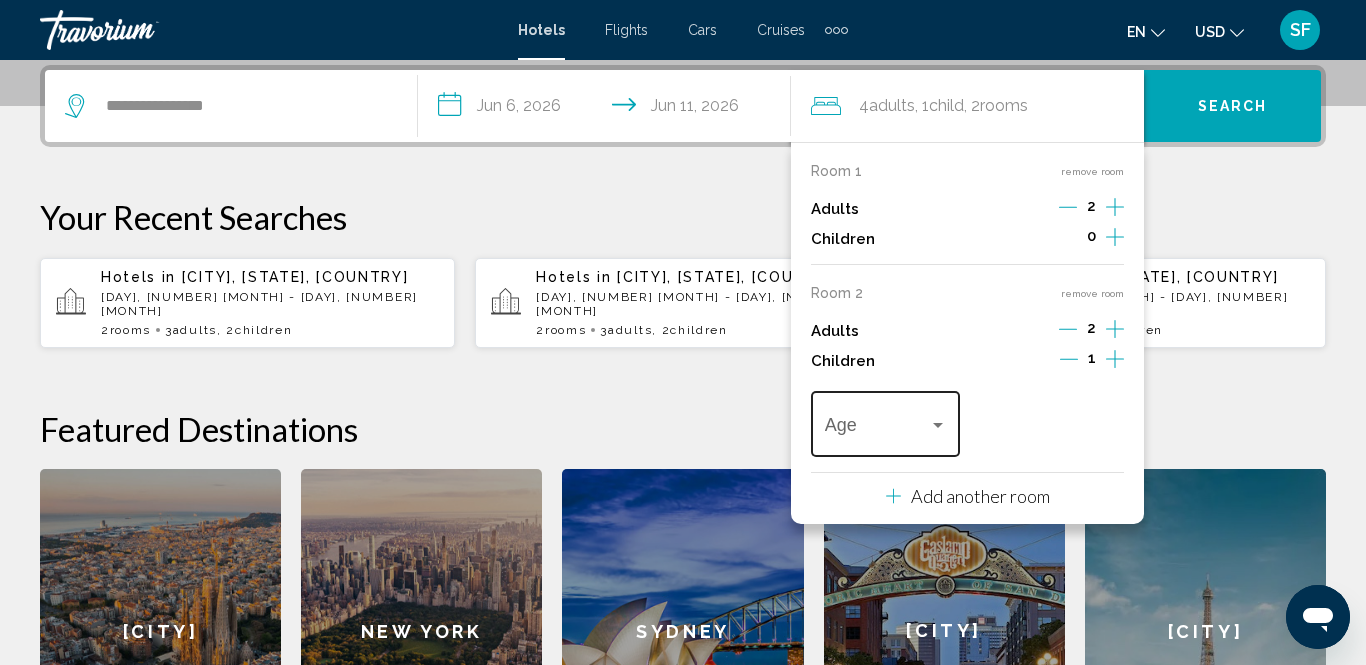 click at bounding box center [938, 425] 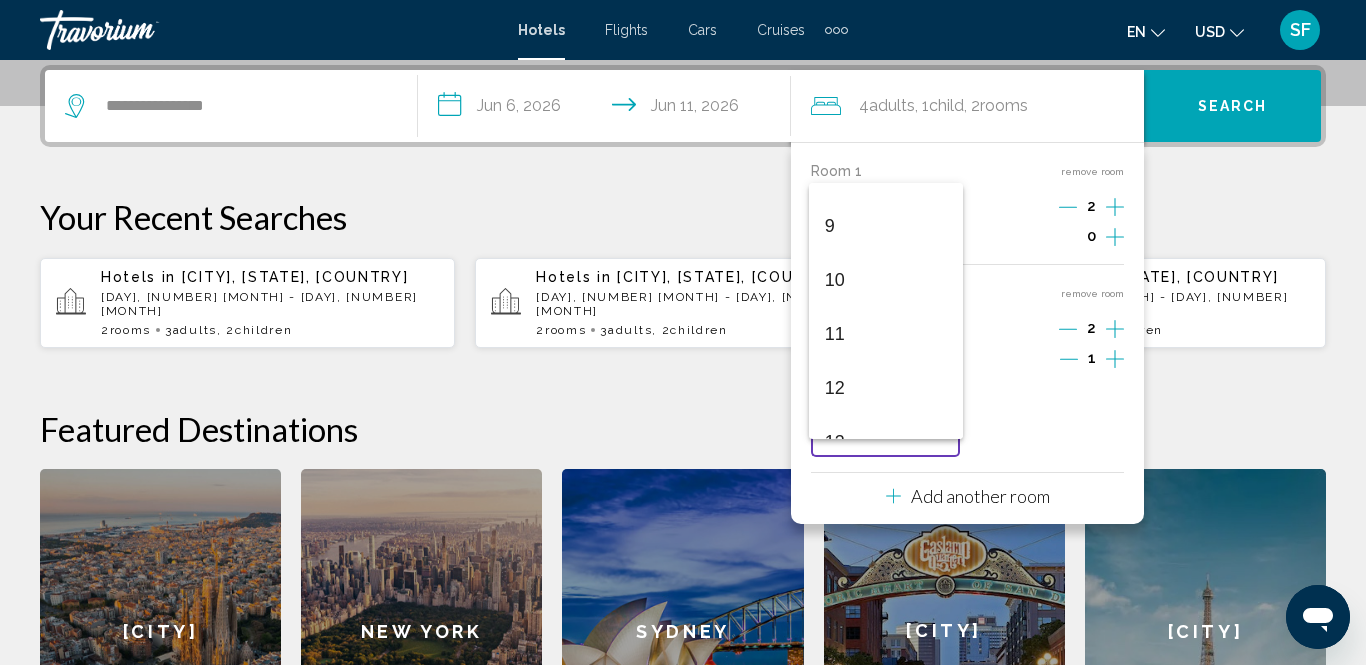 scroll, scrollTop: 716, scrollLeft: 0, axis: vertical 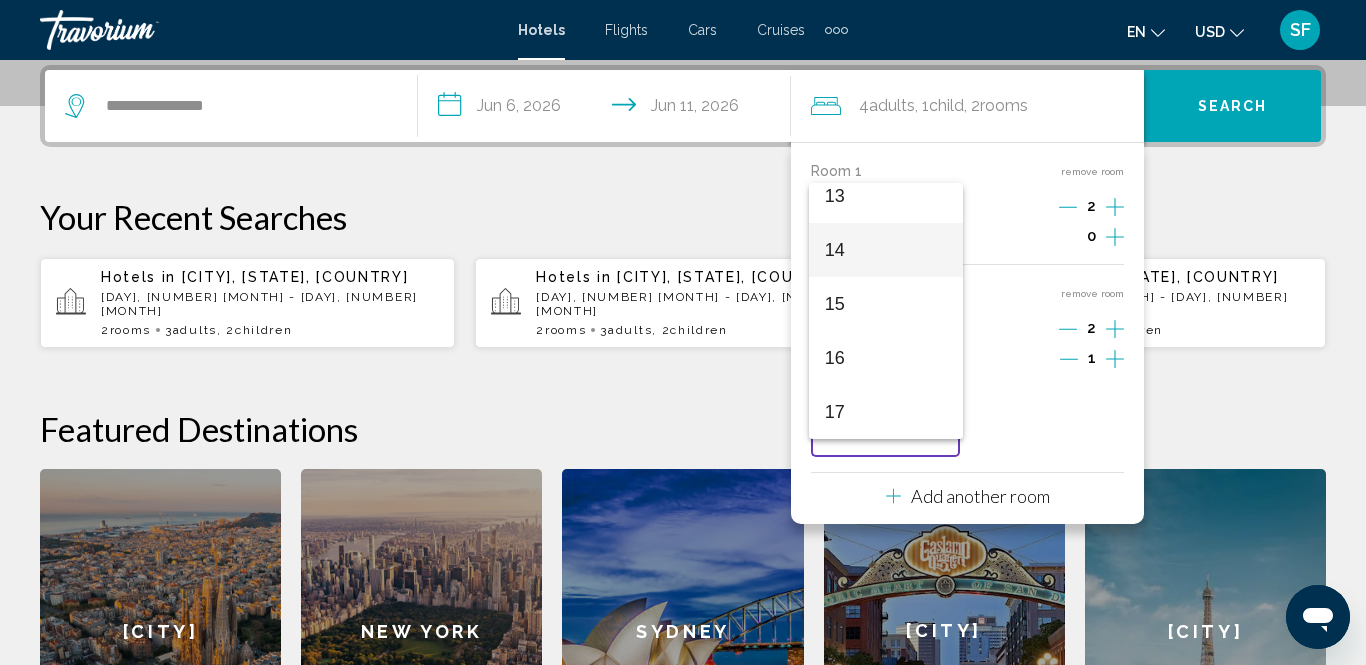 click on "14" at bounding box center [886, 250] 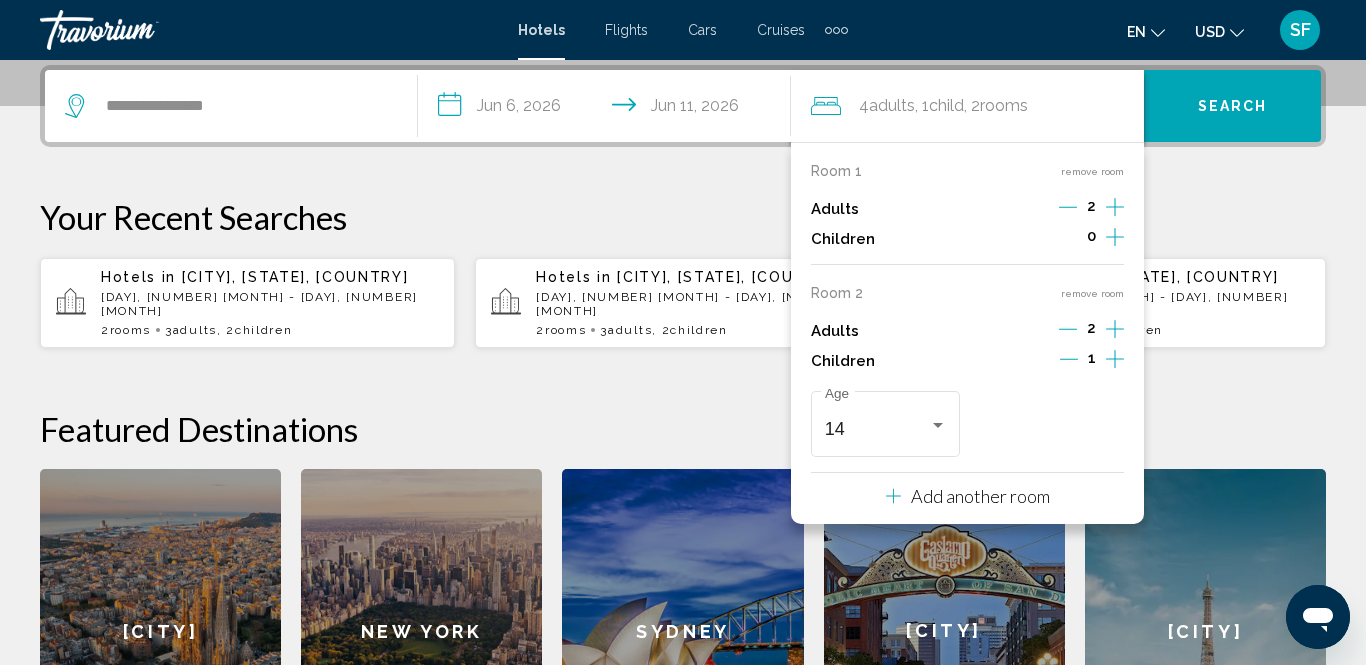 click on "Search" at bounding box center [1233, 107] 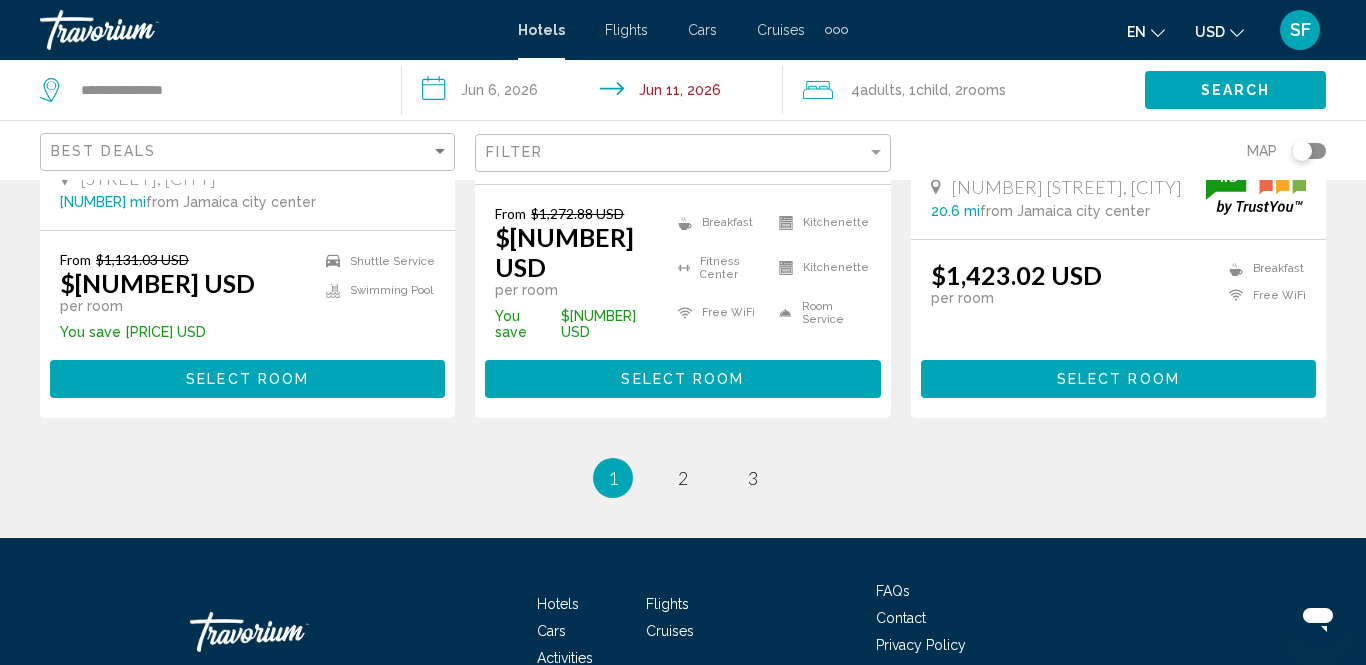 scroll, scrollTop: 2780, scrollLeft: 0, axis: vertical 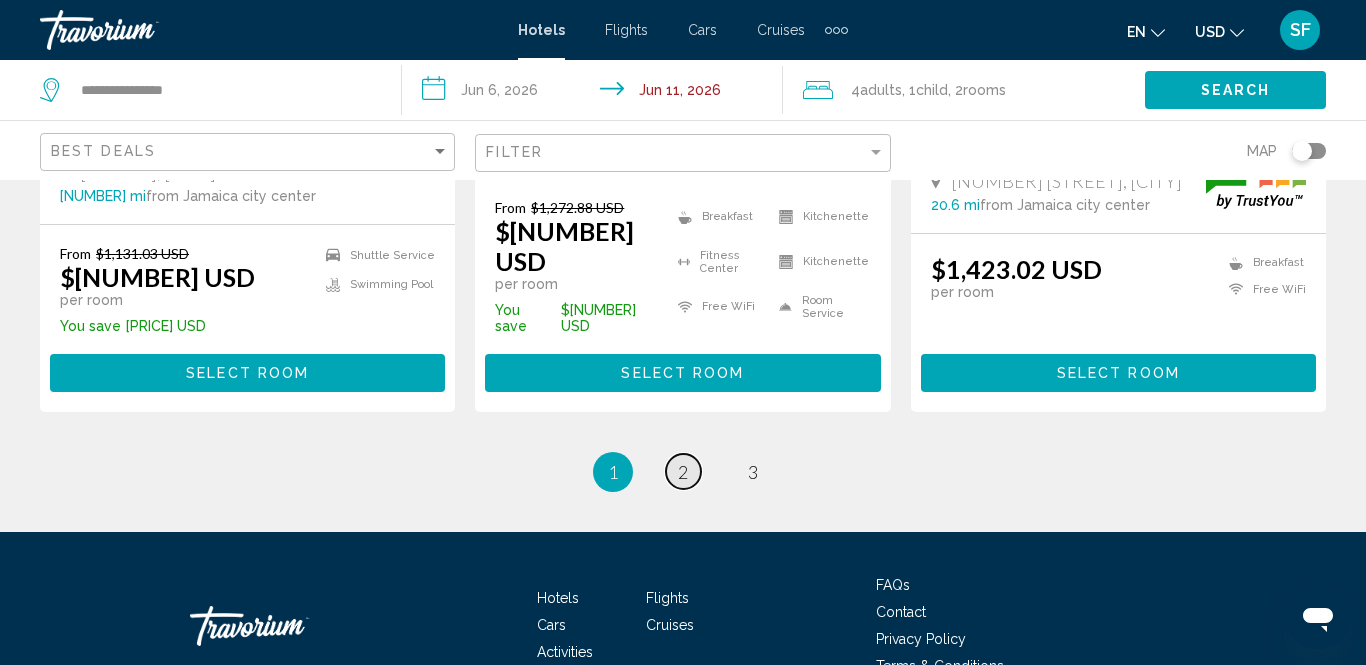 click on "2" at bounding box center [683, 472] 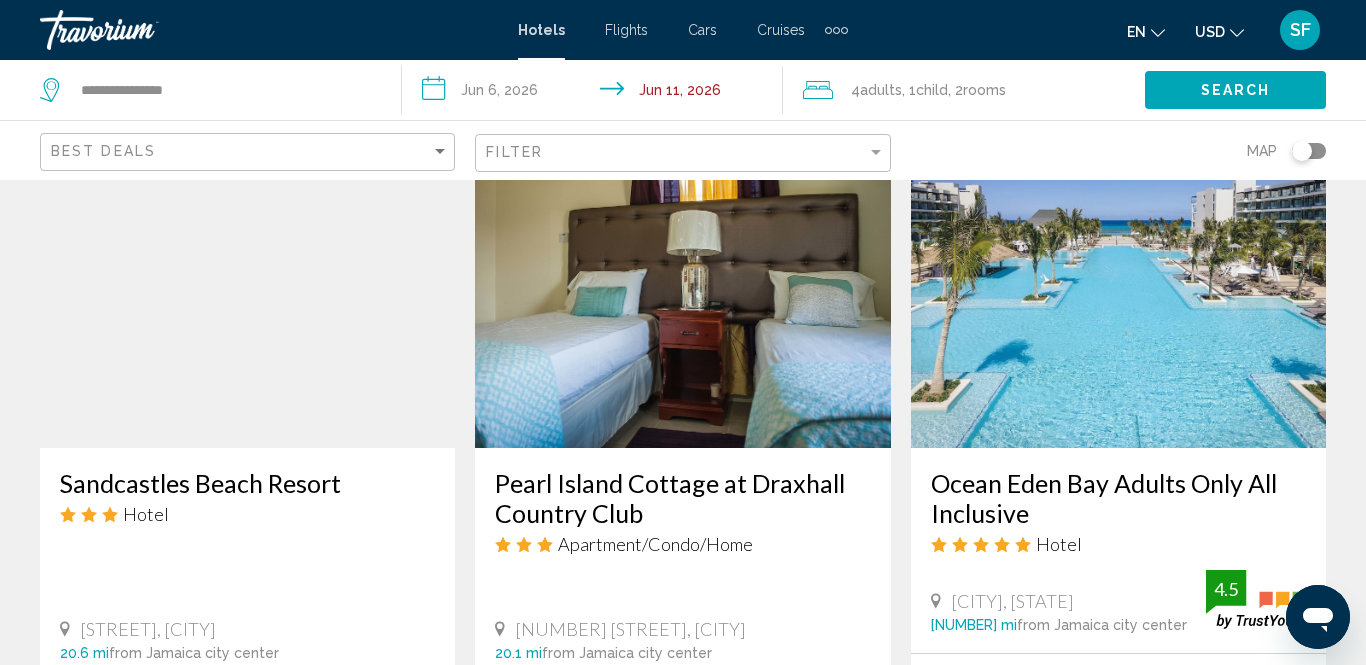 scroll, scrollTop: 2331, scrollLeft: 0, axis: vertical 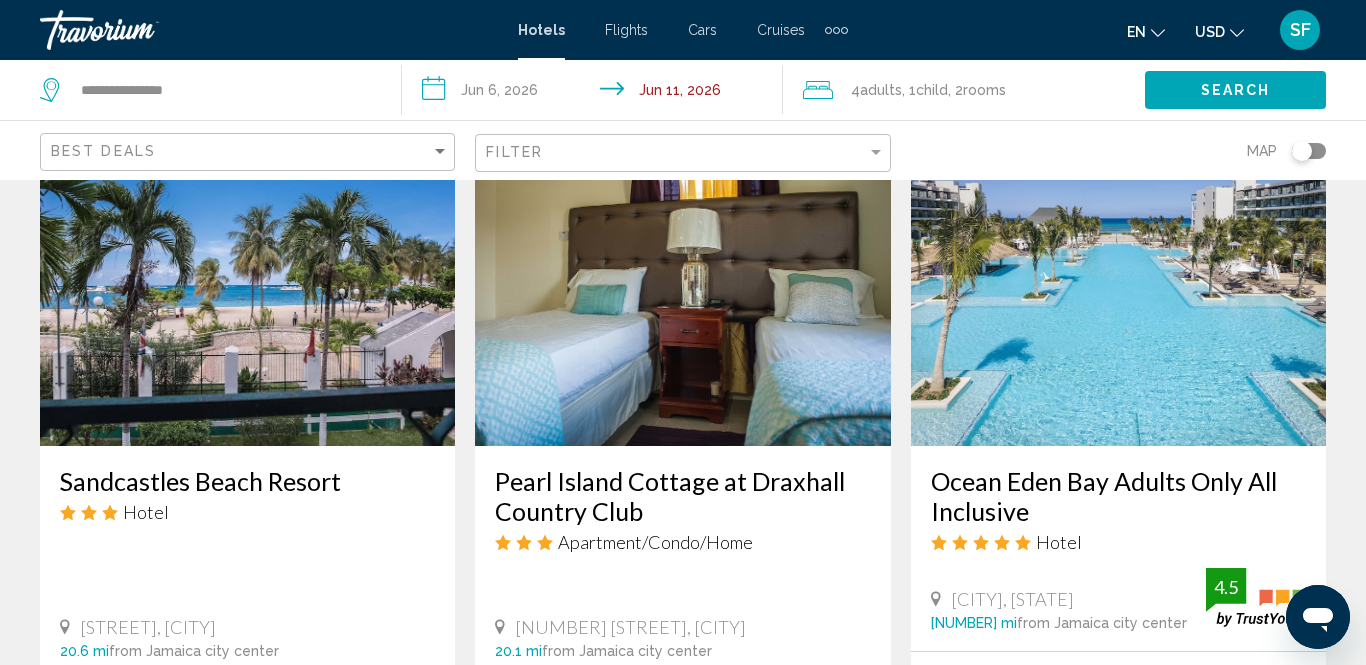 click at bounding box center [682, 286] 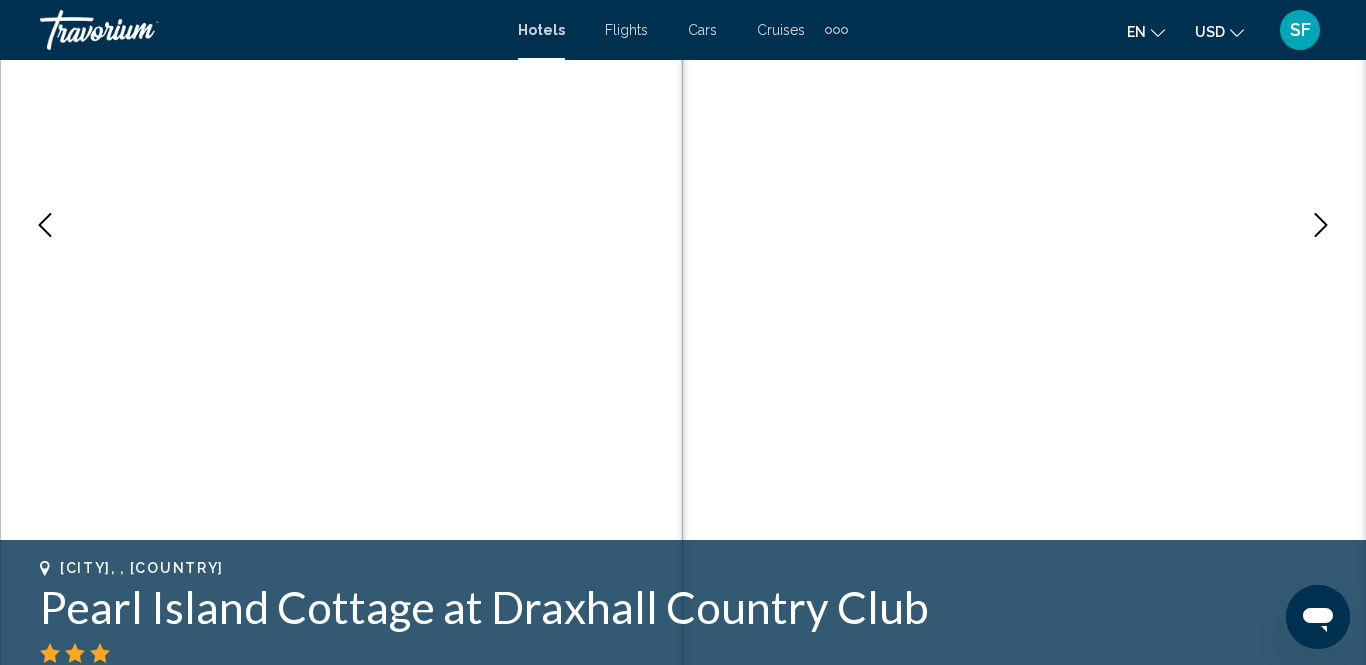 scroll, scrollTop: 307, scrollLeft: 0, axis: vertical 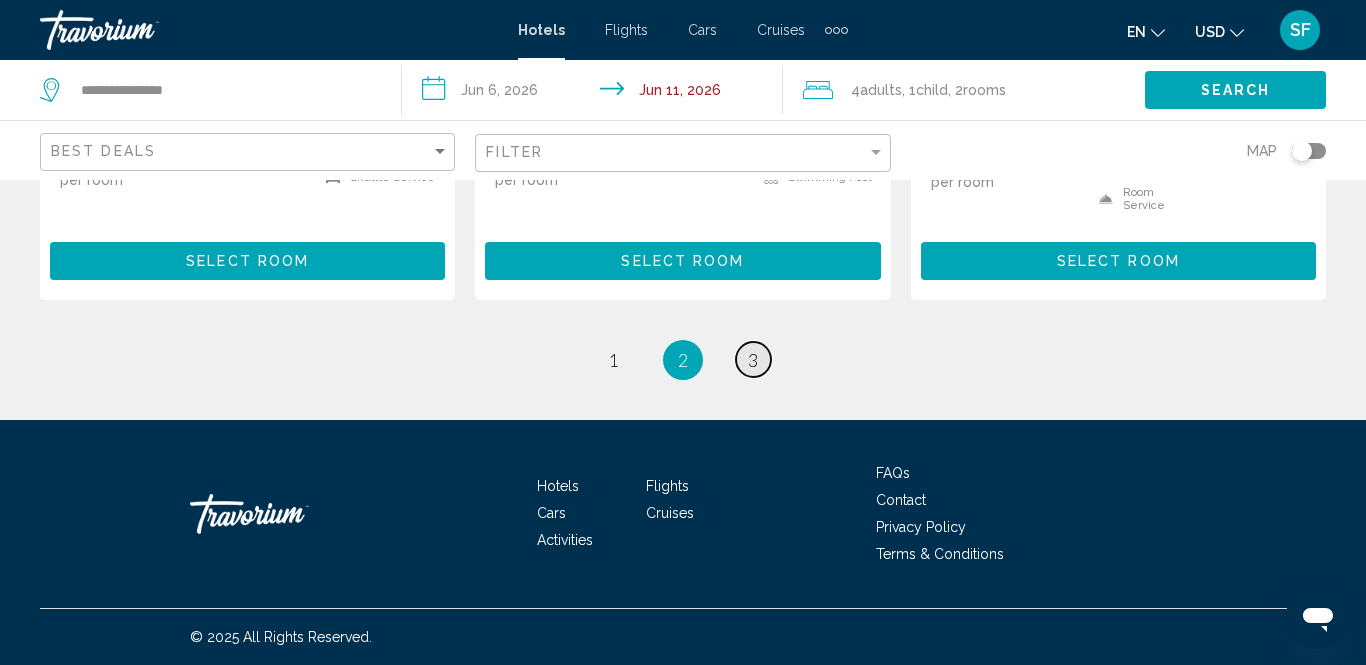 click on "3" at bounding box center (613, 360) 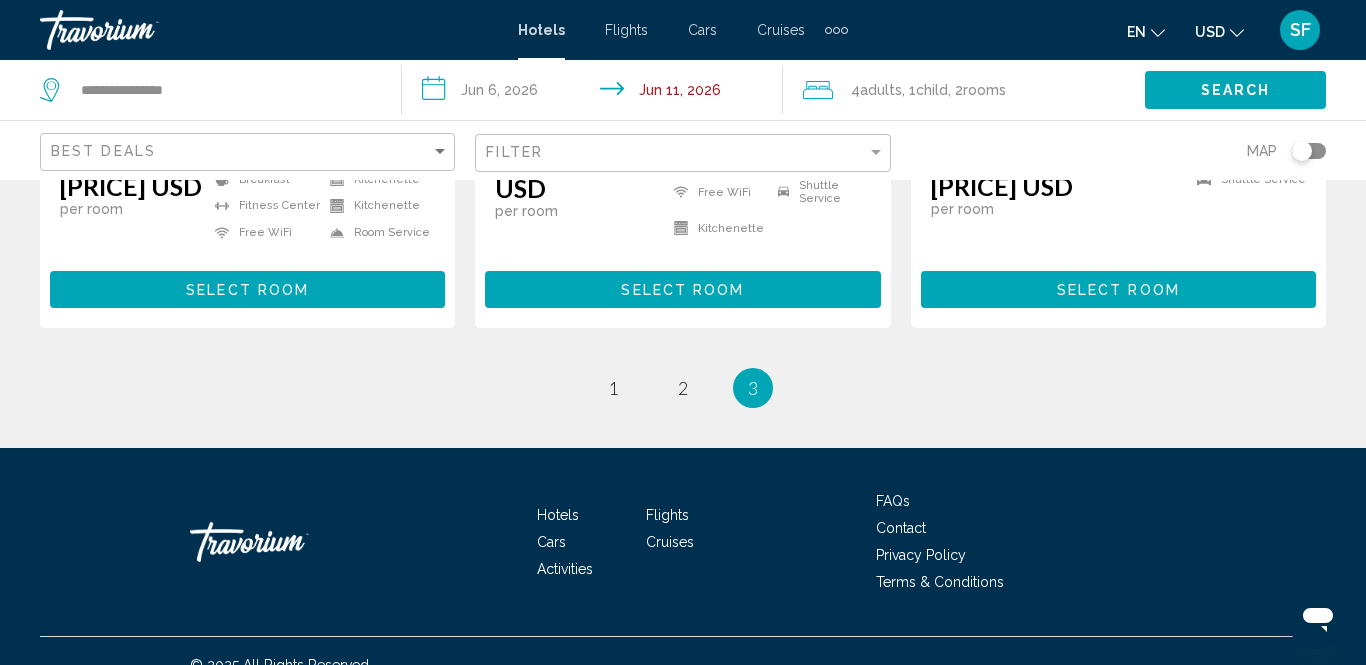scroll, scrollTop: 0, scrollLeft: 0, axis: both 